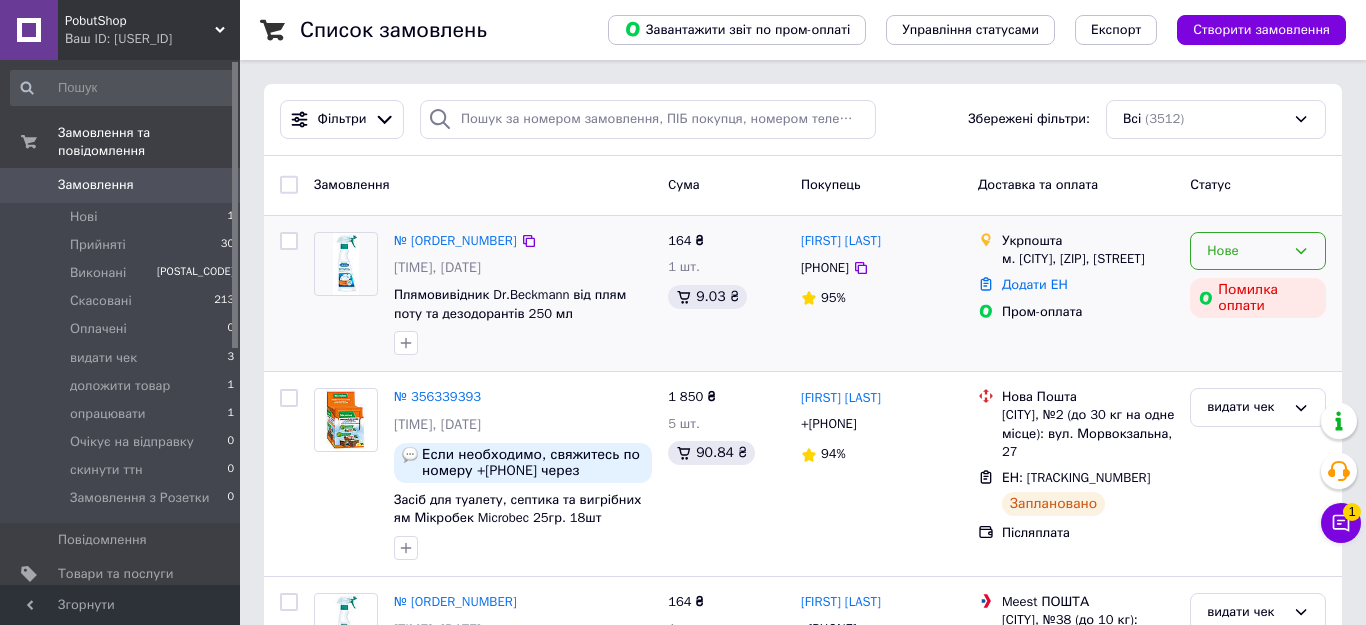 click on "Нове" at bounding box center [1246, 251] 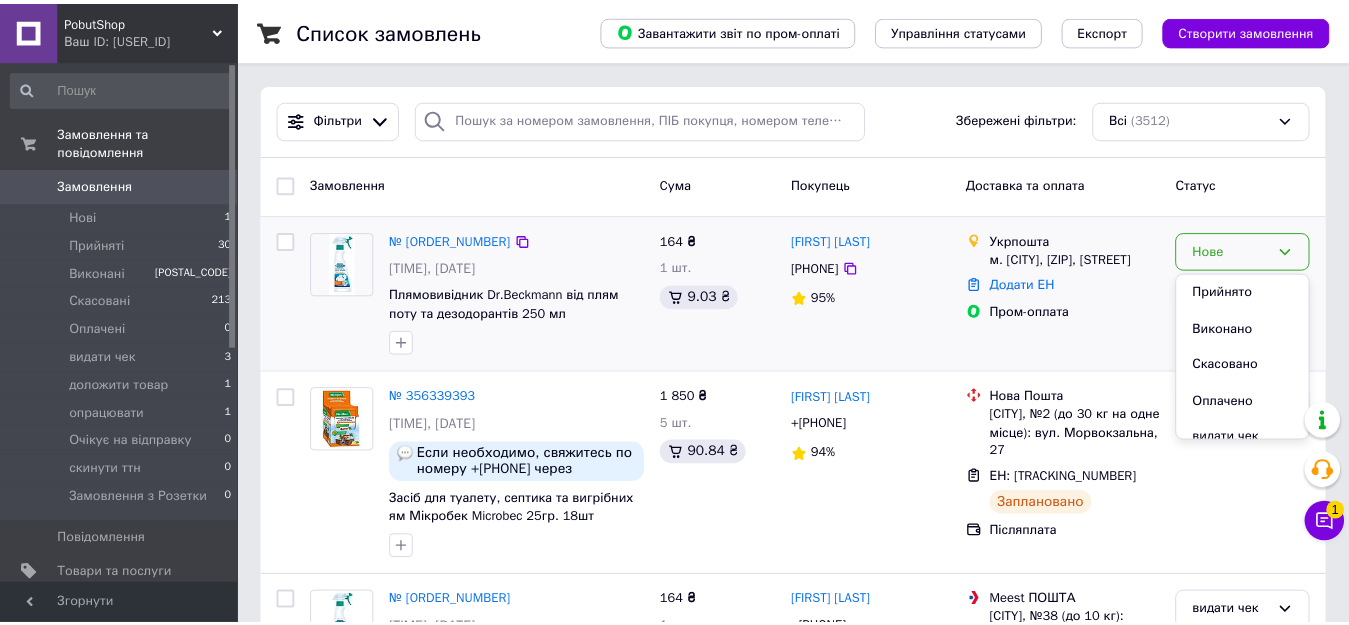 scroll, scrollTop: 0, scrollLeft: 0, axis: both 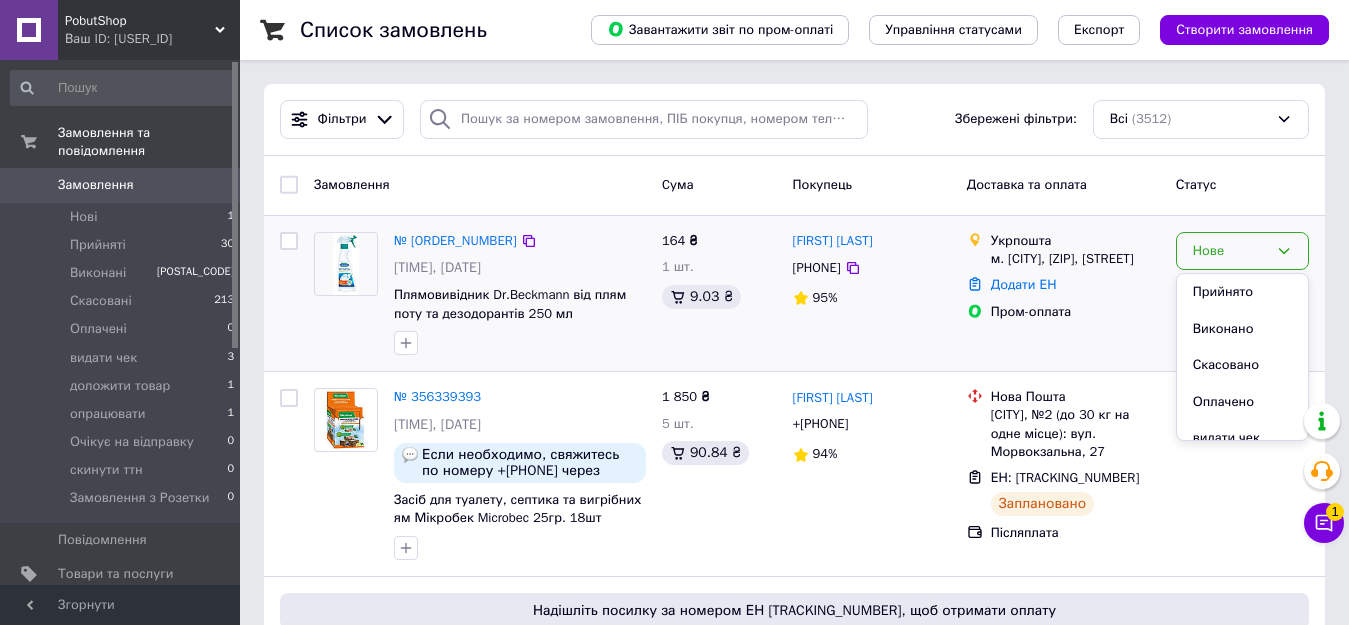 drag, startPoint x: 1237, startPoint y: 284, endPoint x: 1225, endPoint y: 295, distance: 16.27882 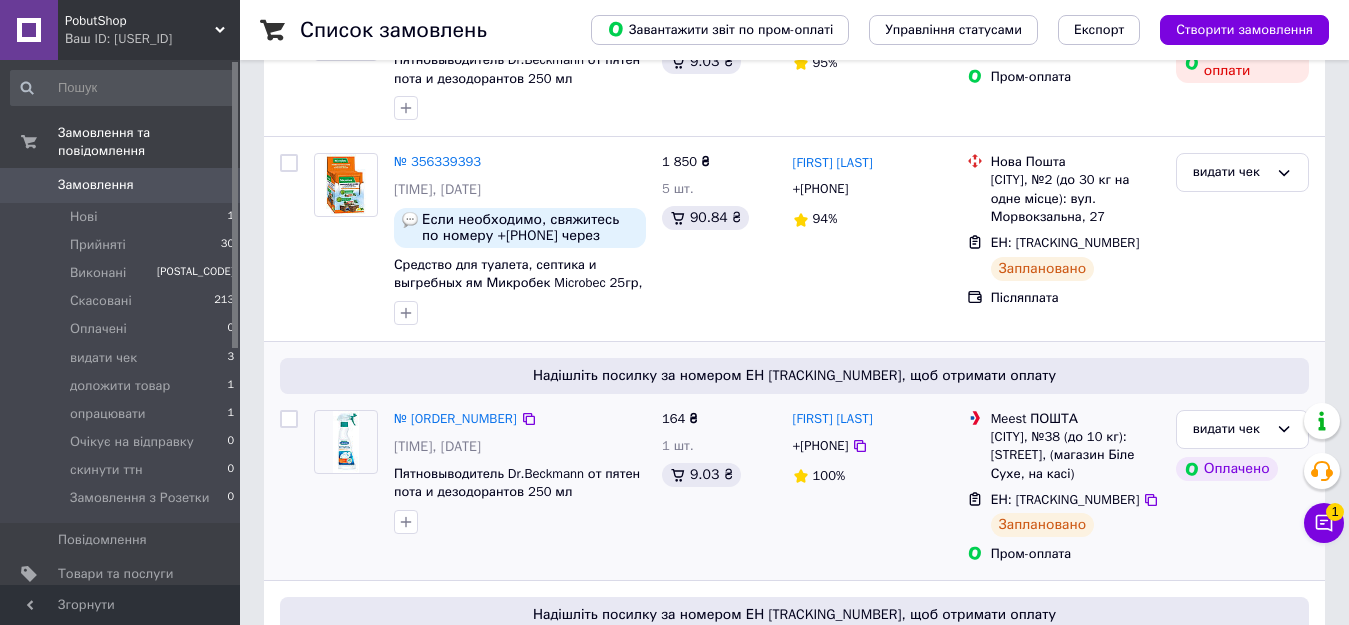 scroll, scrollTop: 200, scrollLeft: 0, axis: vertical 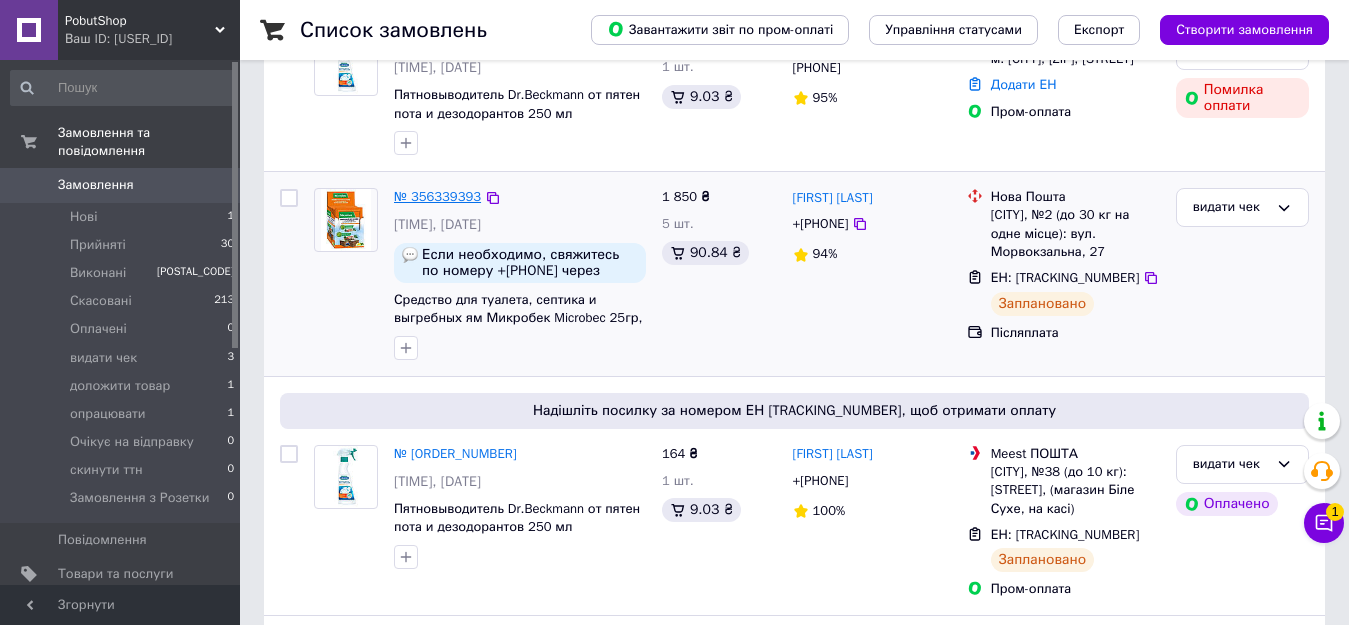 click on "№ 356339393" at bounding box center [437, 196] 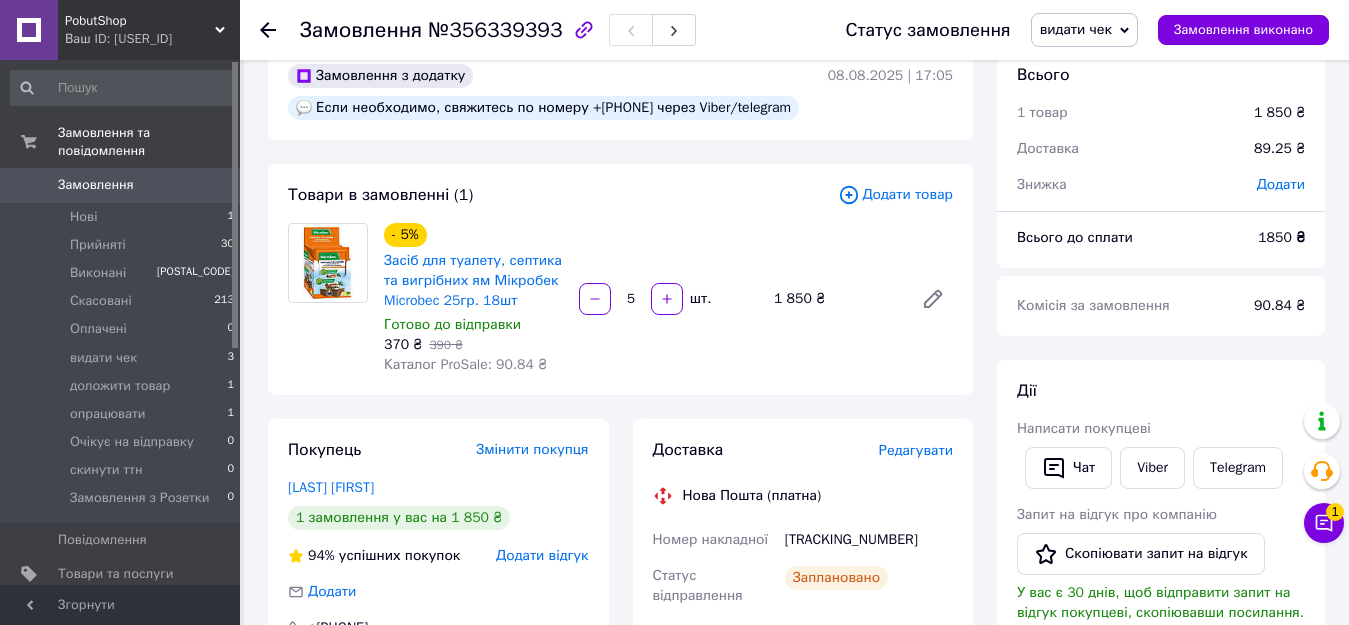 scroll, scrollTop: 0, scrollLeft: 0, axis: both 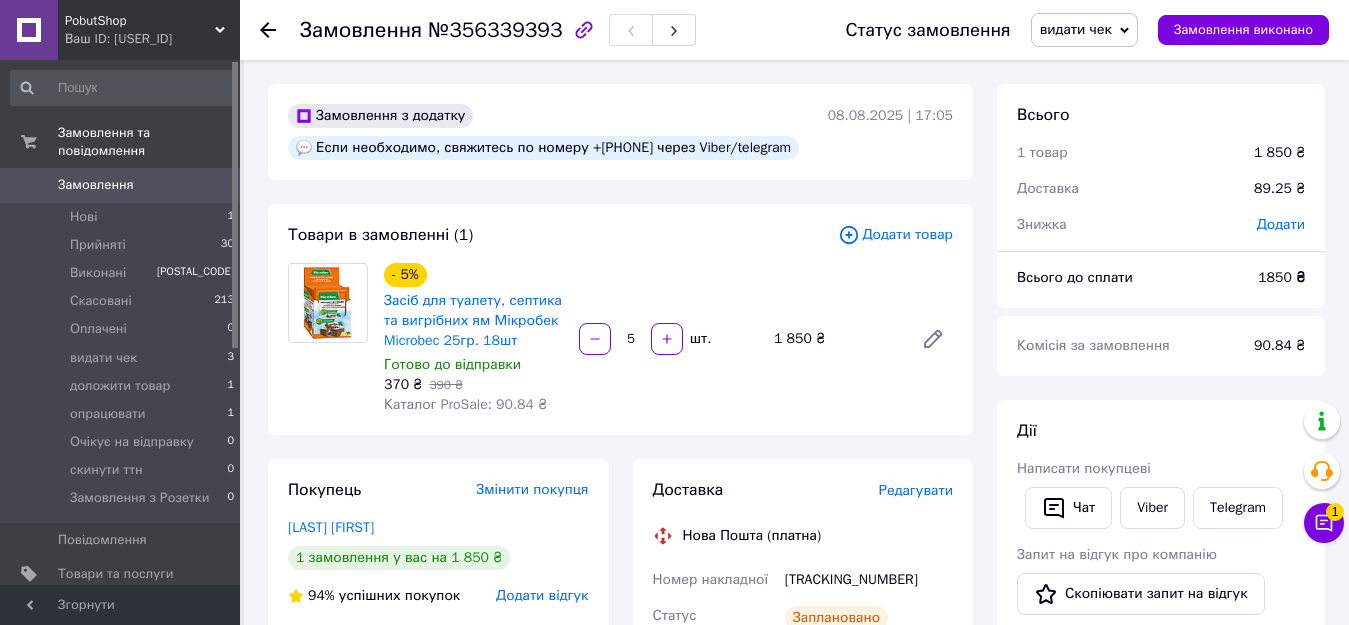 click 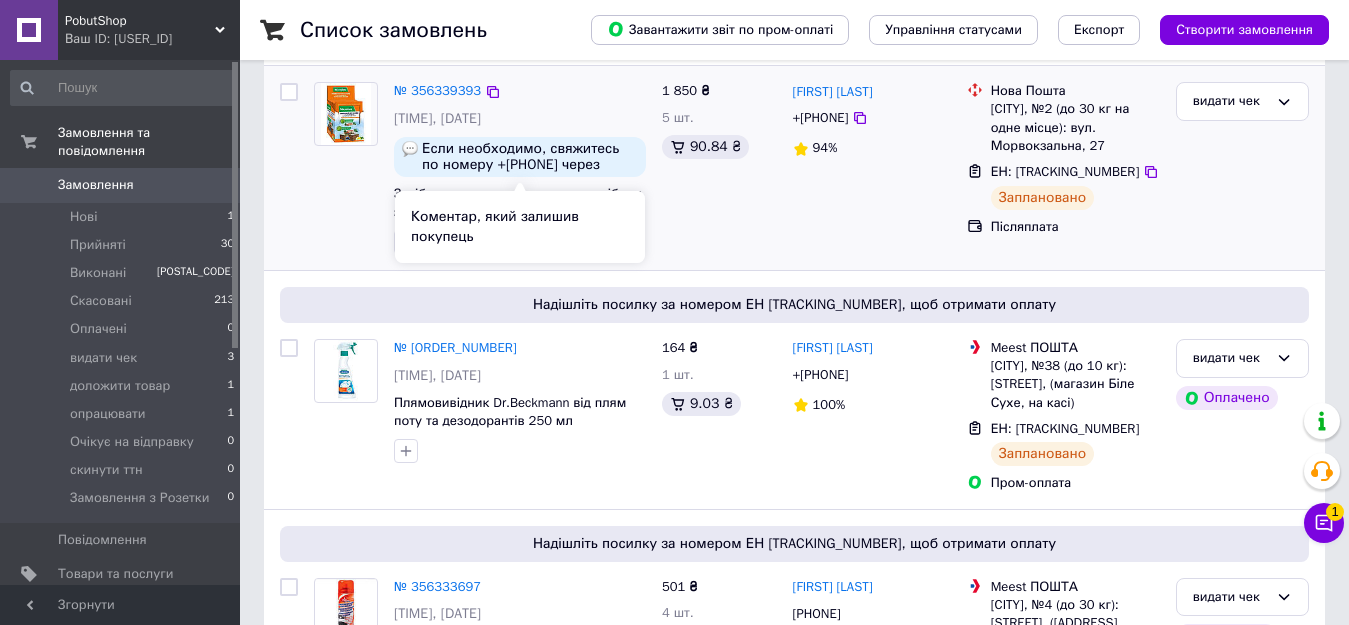 scroll, scrollTop: 500, scrollLeft: 0, axis: vertical 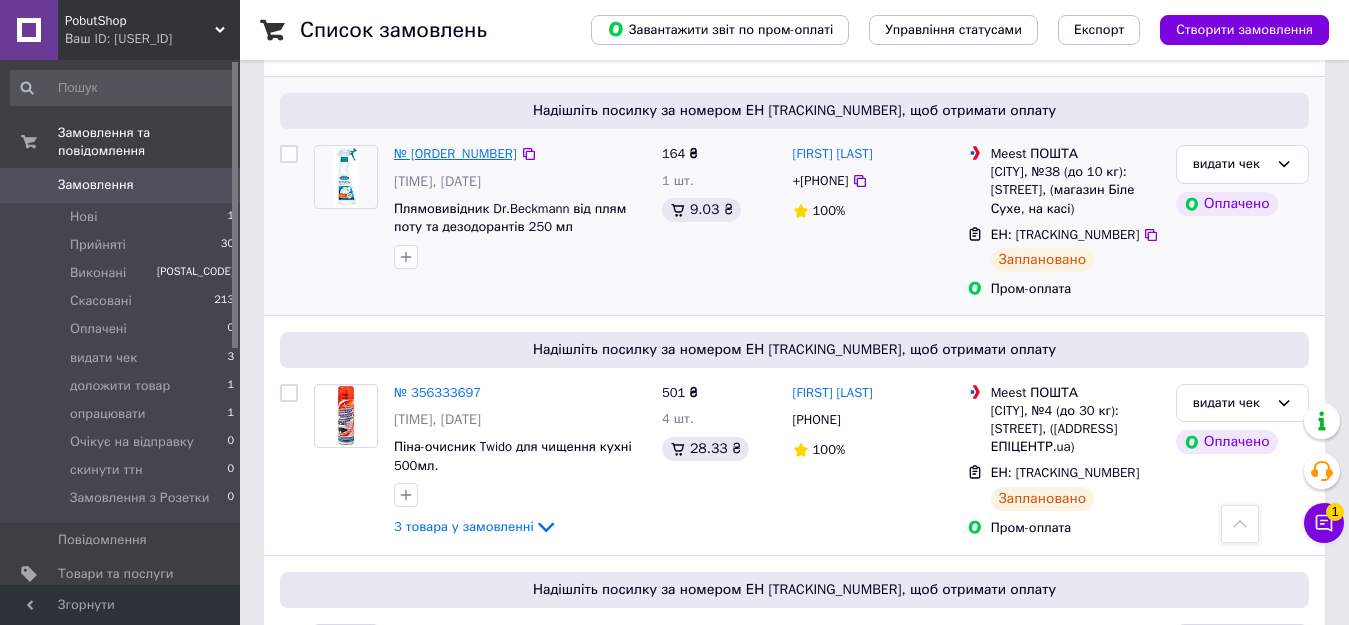 click on "№ [ORDER_NUMBER]" at bounding box center (455, 153) 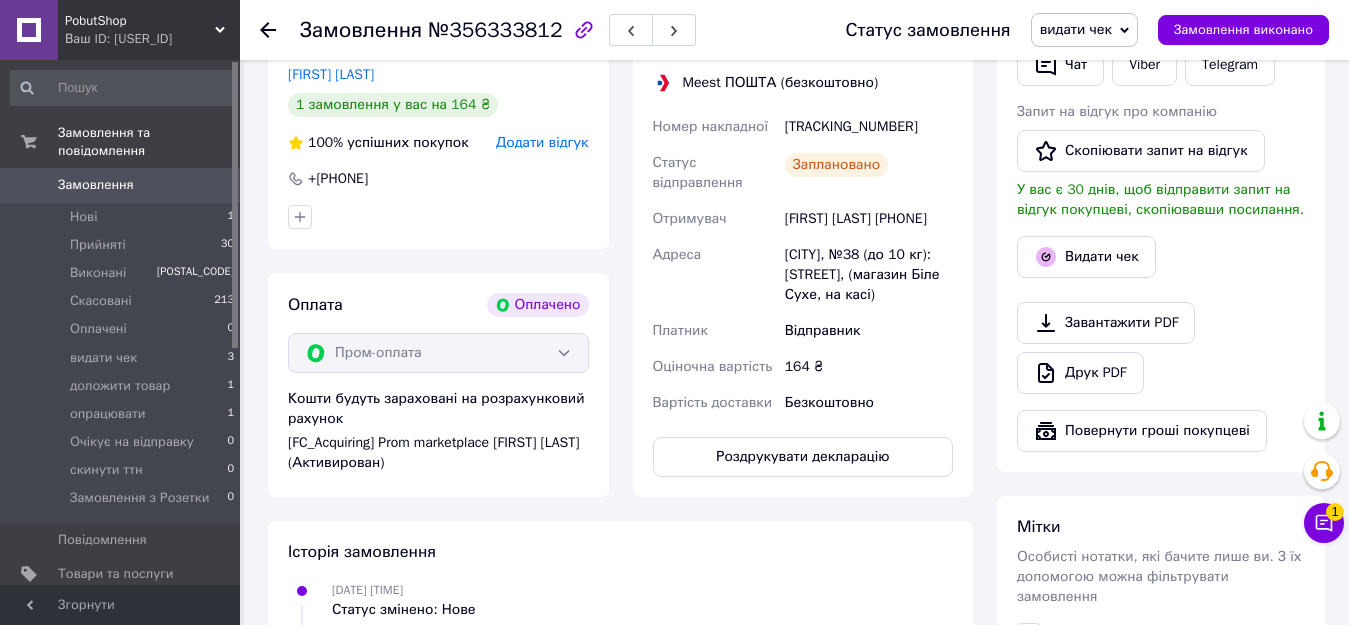 scroll, scrollTop: 500, scrollLeft: 0, axis: vertical 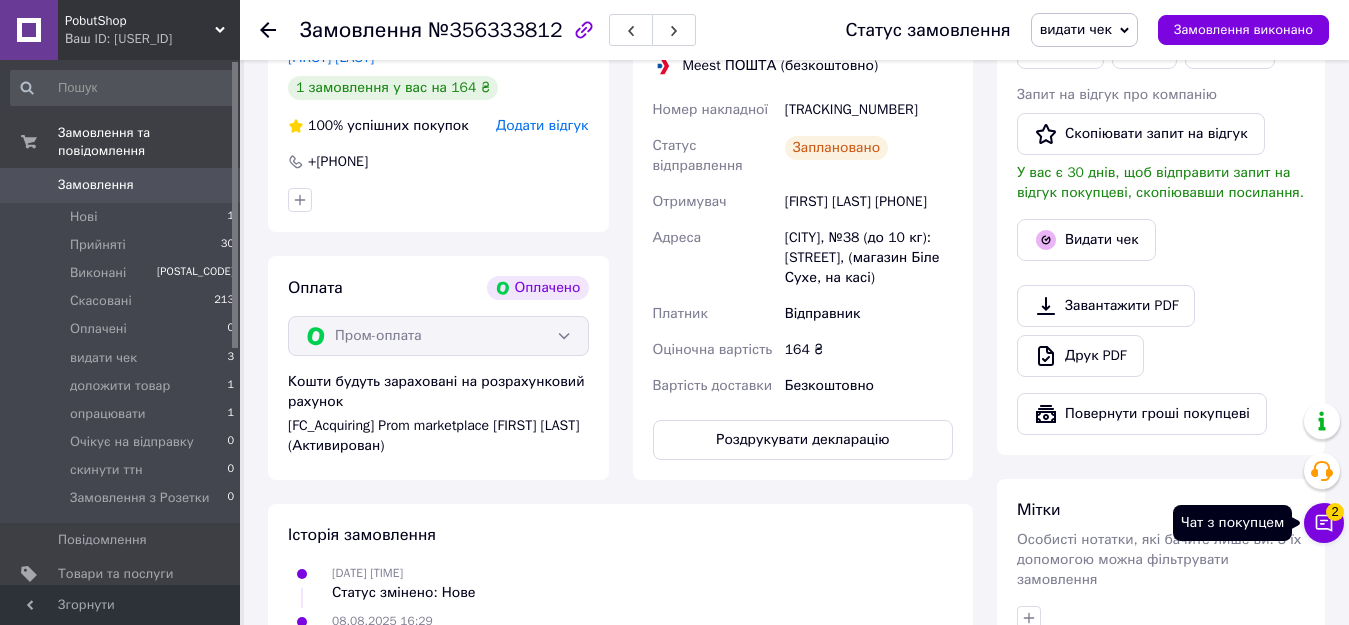 click on "Чат з покупцем 2" at bounding box center [1324, 523] 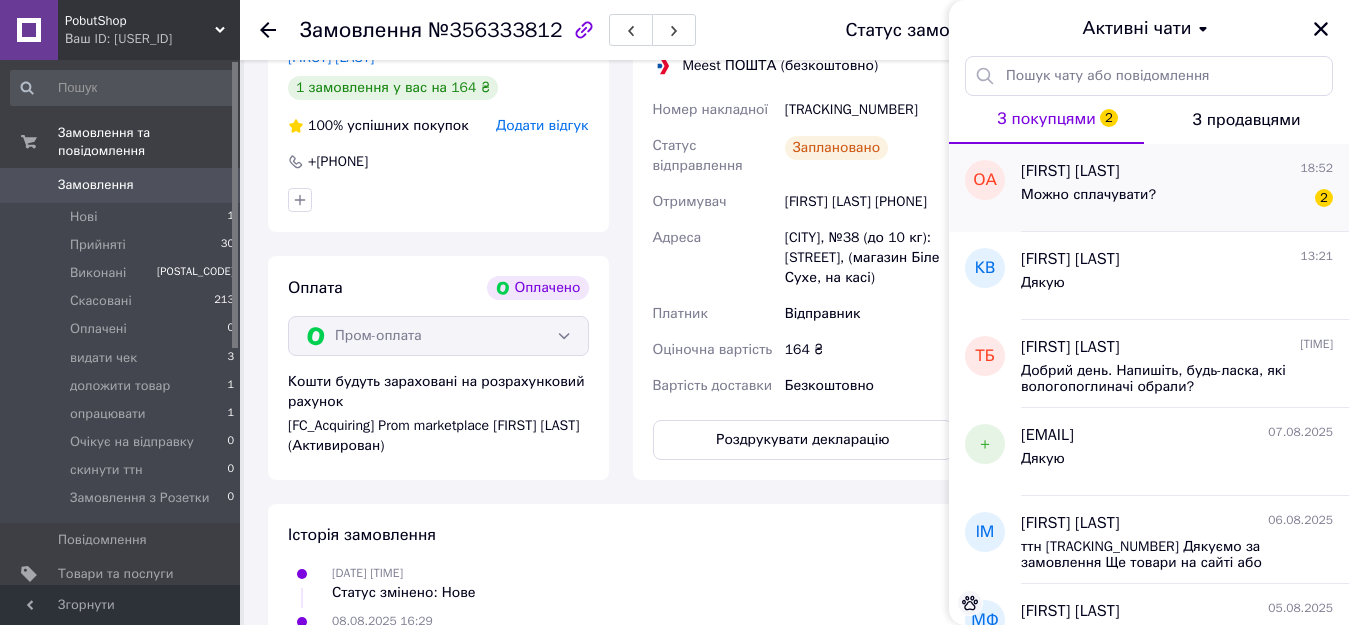 click on "Можно сплачувати? 2" at bounding box center [1177, 199] 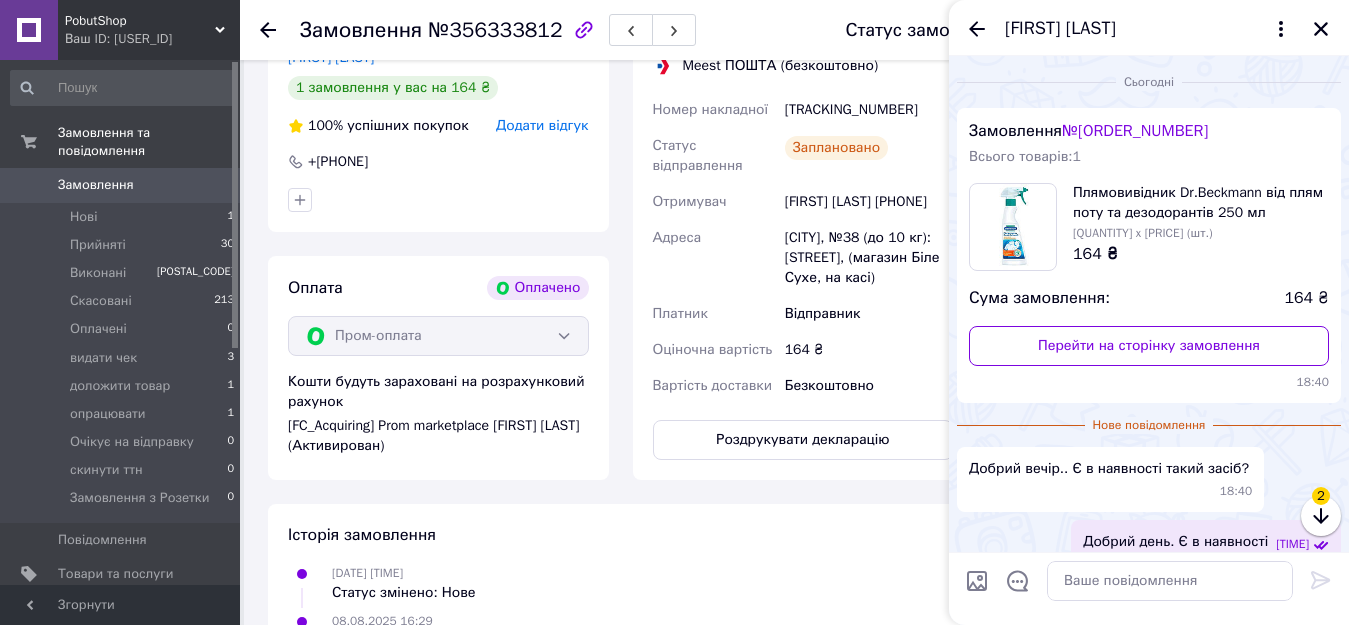 scroll, scrollTop: 246, scrollLeft: 0, axis: vertical 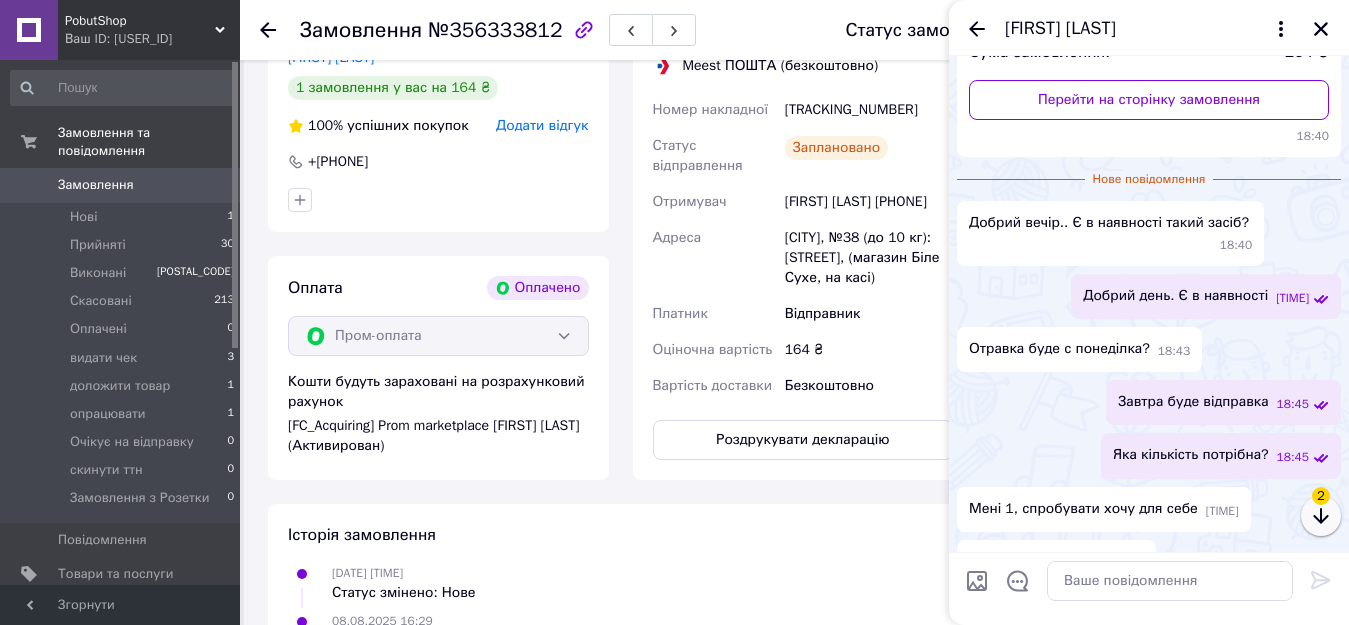 click 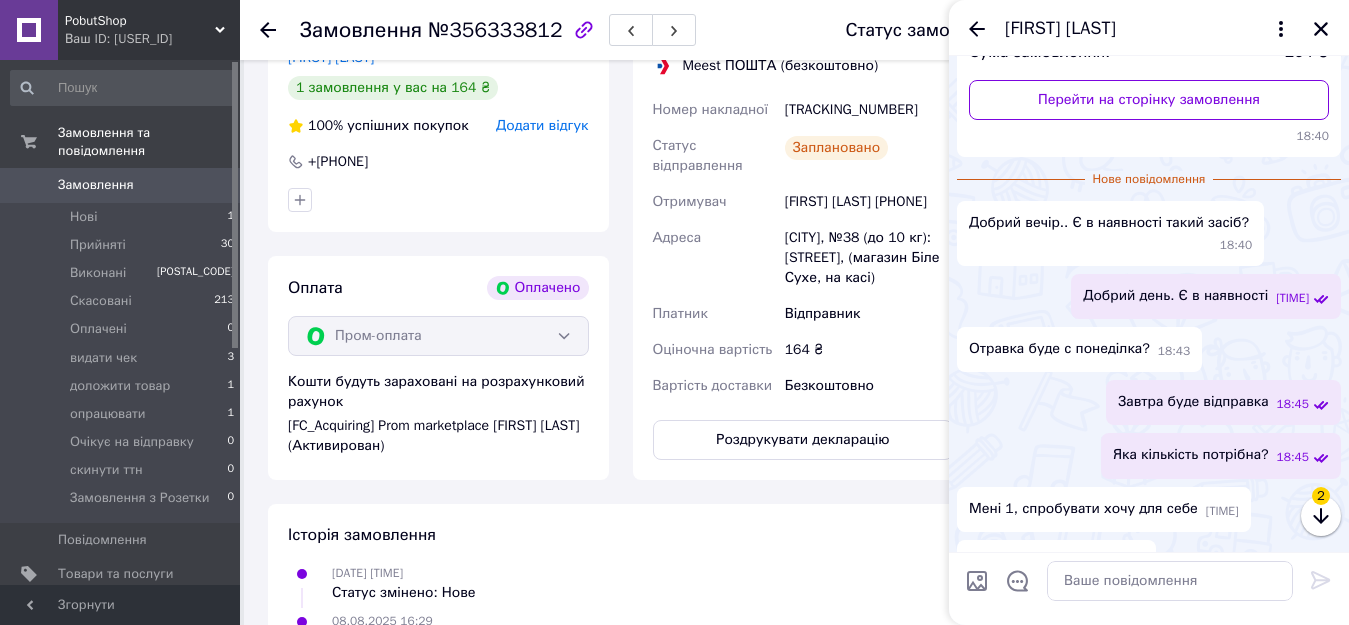 scroll, scrollTop: 287, scrollLeft: 0, axis: vertical 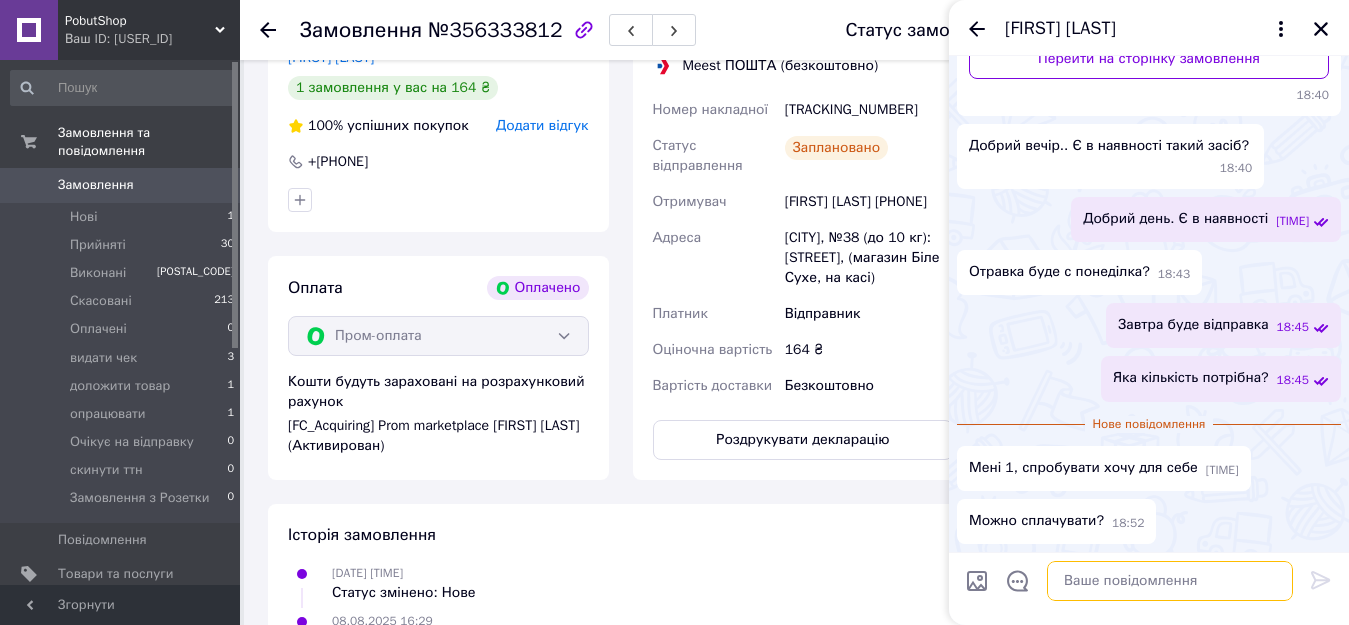 click at bounding box center [1170, 581] 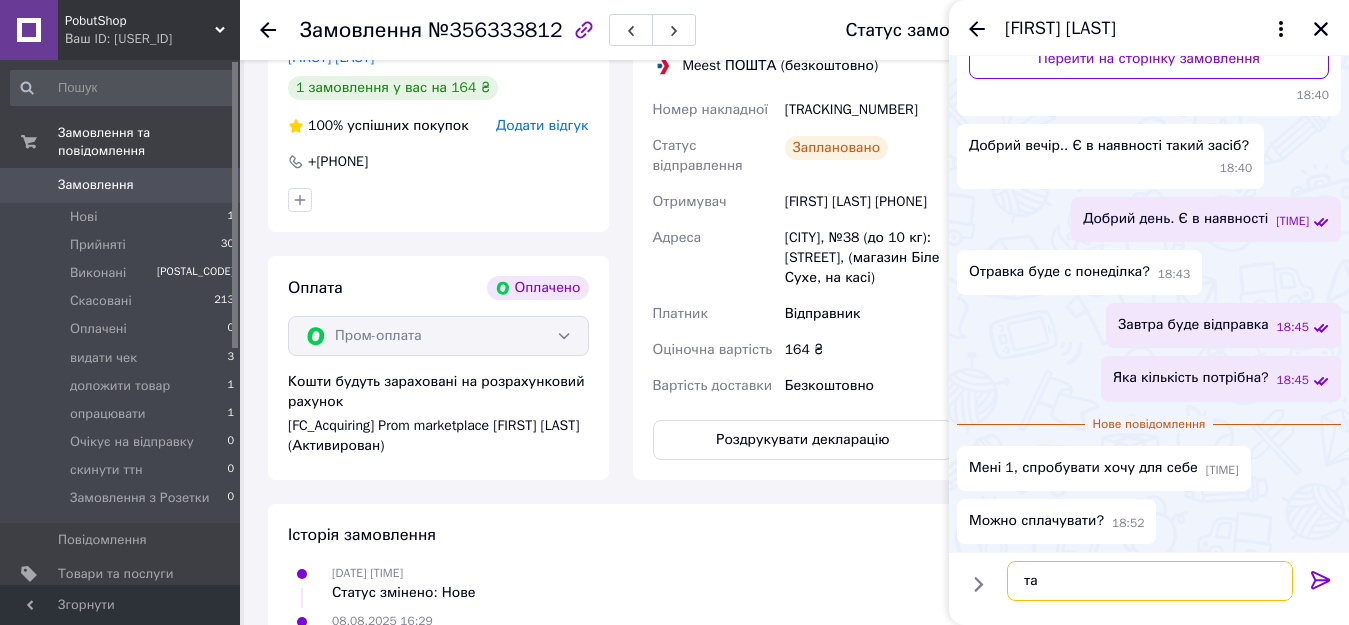 type on "так" 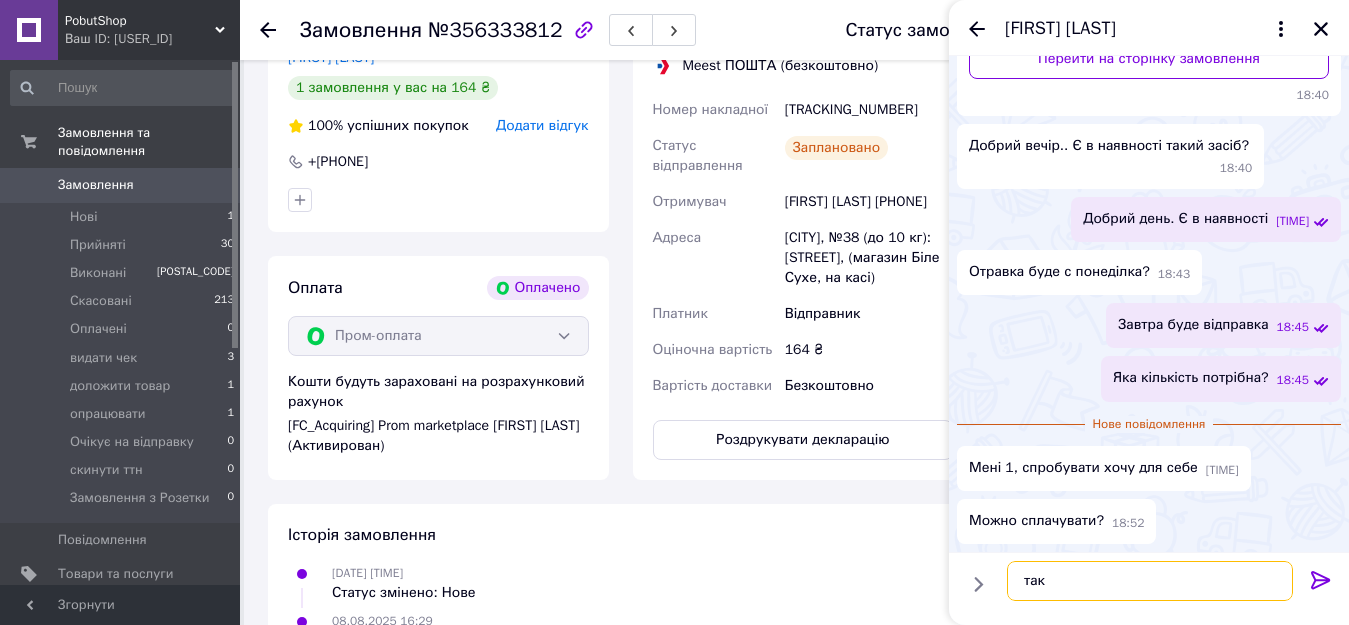 type 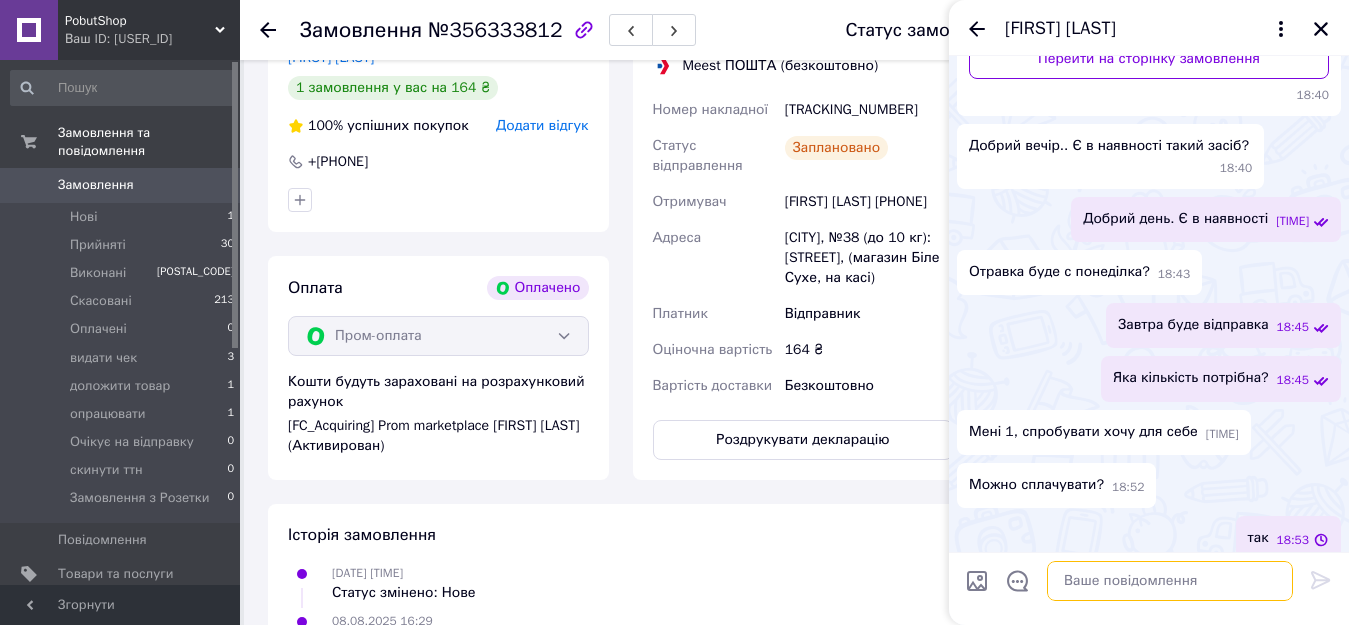 scroll, scrollTop: 304, scrollLeft: 0, axis: vertical 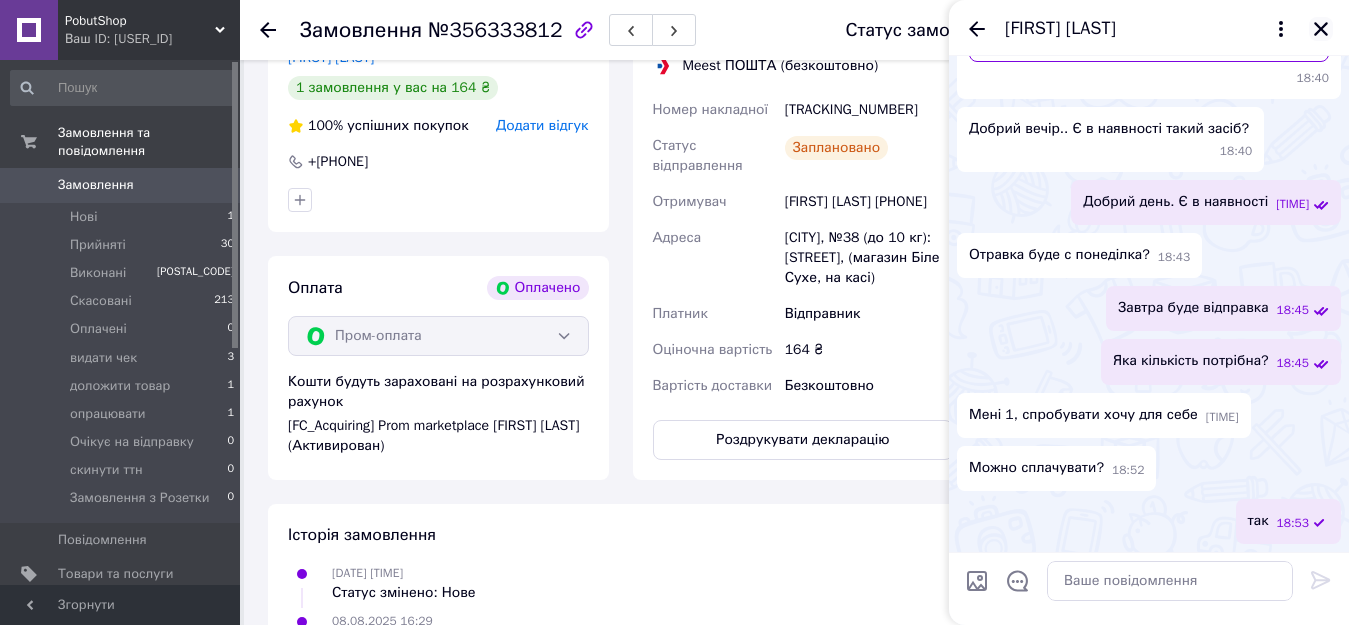 click 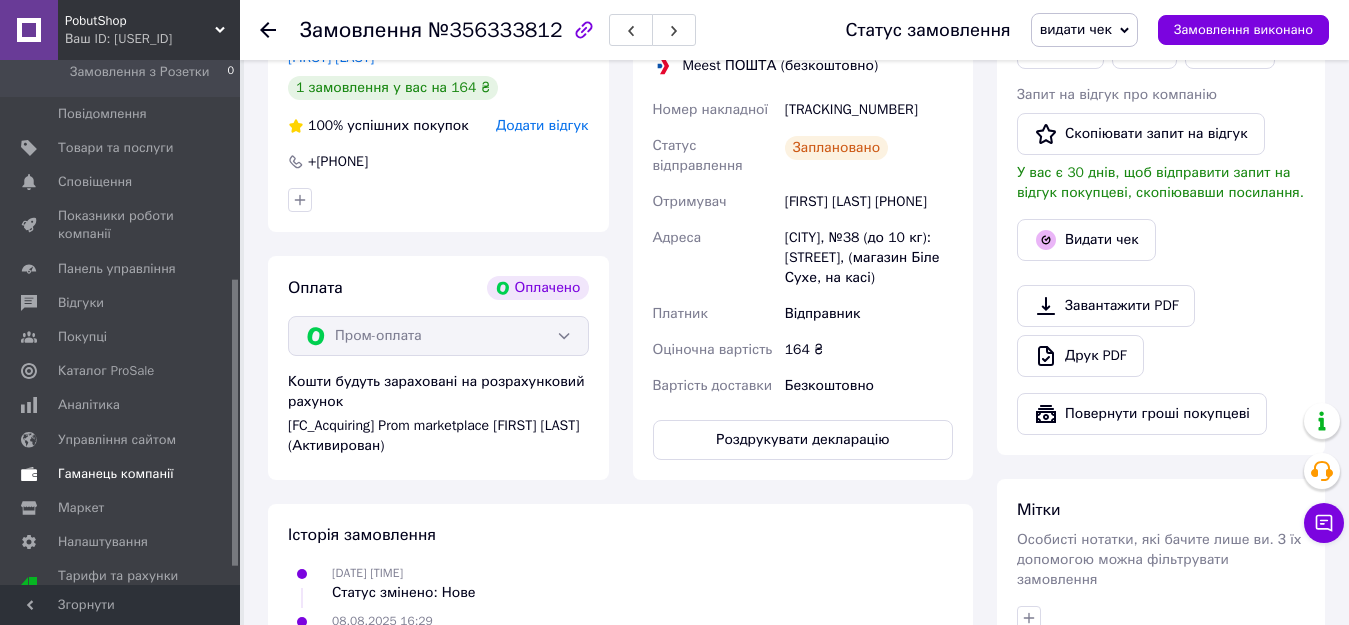 scroll, scrollTop: 434, scrollLeft: 0, axis: vertical 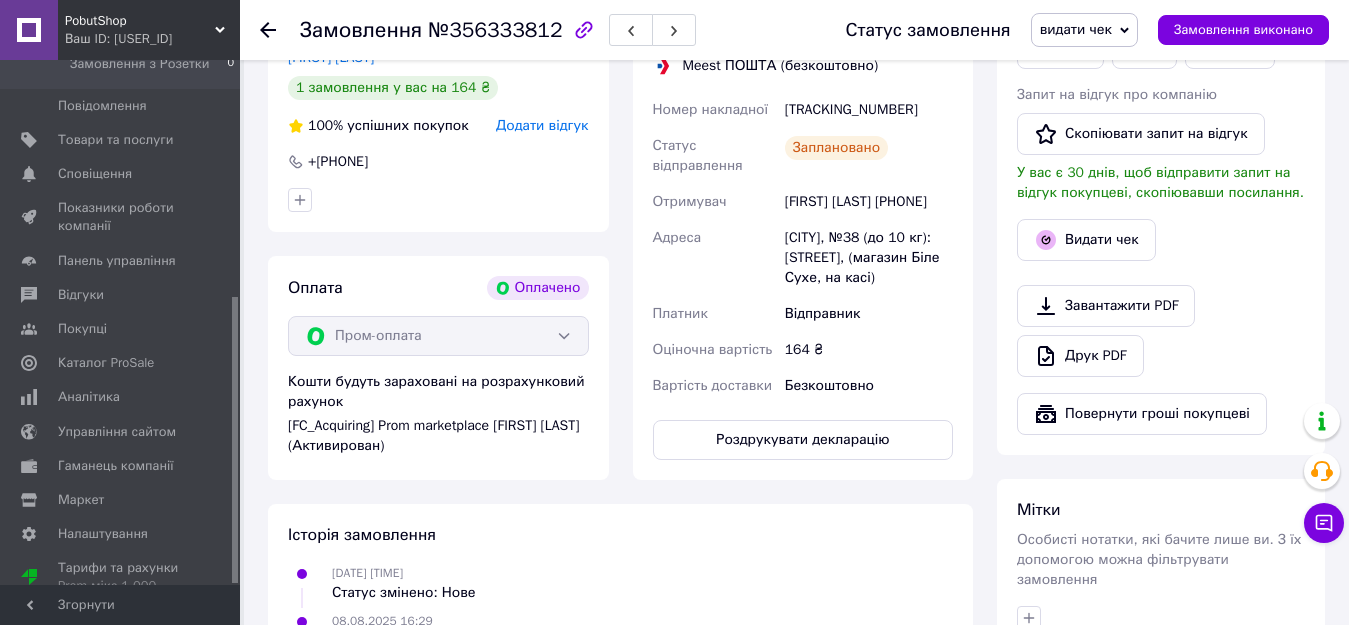 click 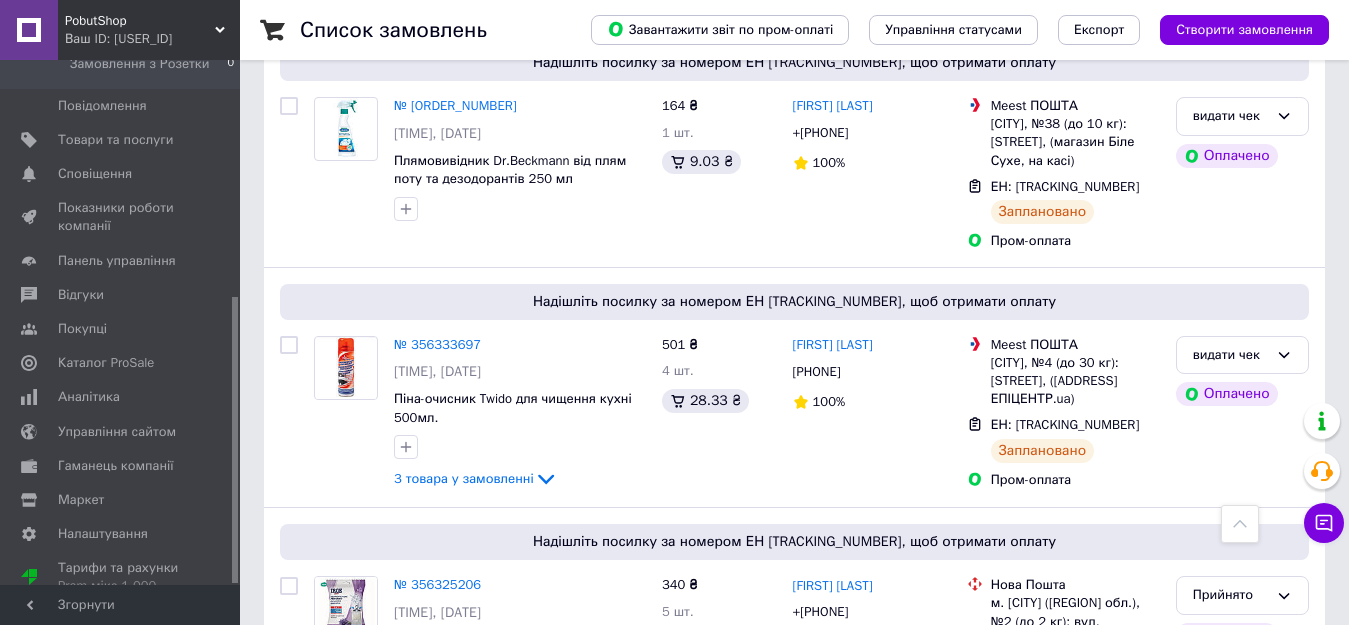 scroll, scrollTop: 500, scrollLeft: 0, axis: vertical 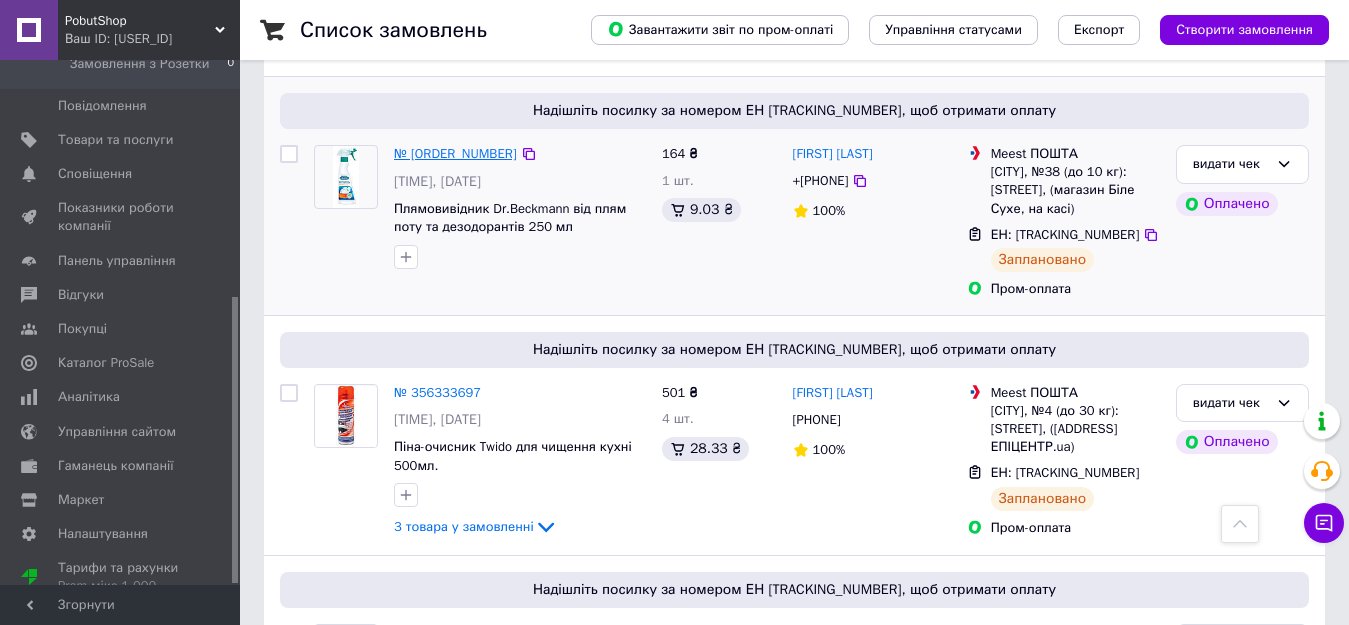 click on "№ [ORDER_NUMBER]" at bounding box center [455, 153] 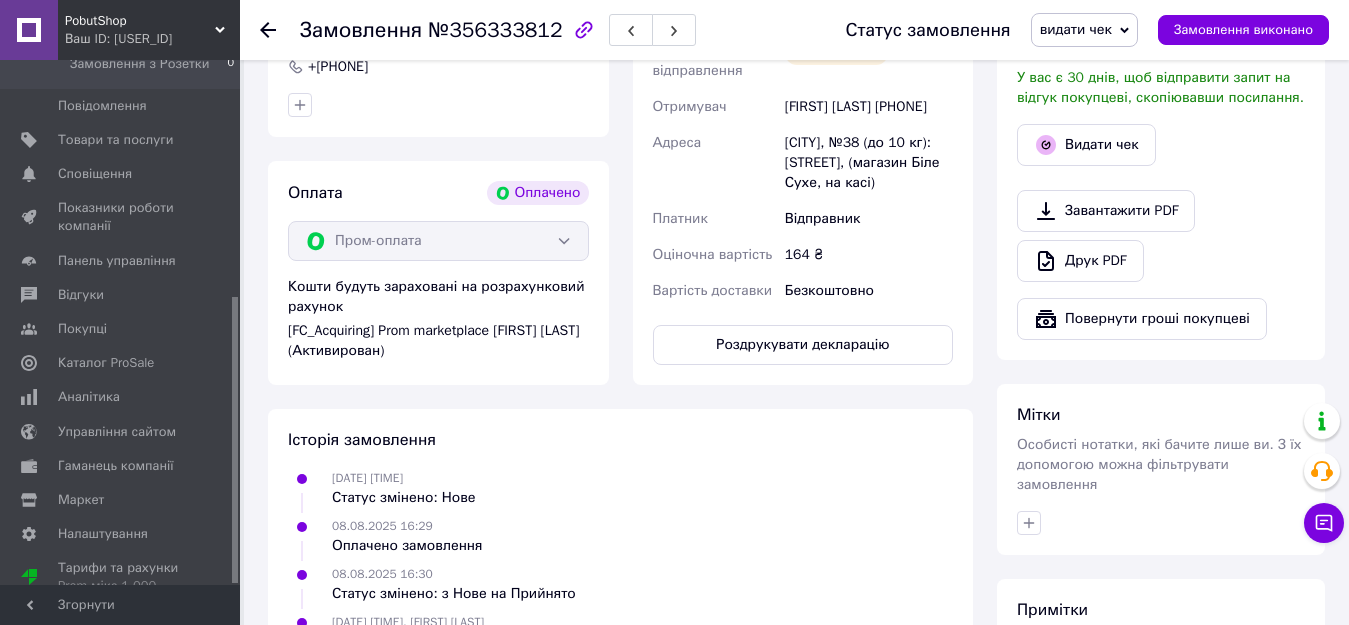 scroll, scrollTop: 600, scrollLeft: 0, axis: vertical 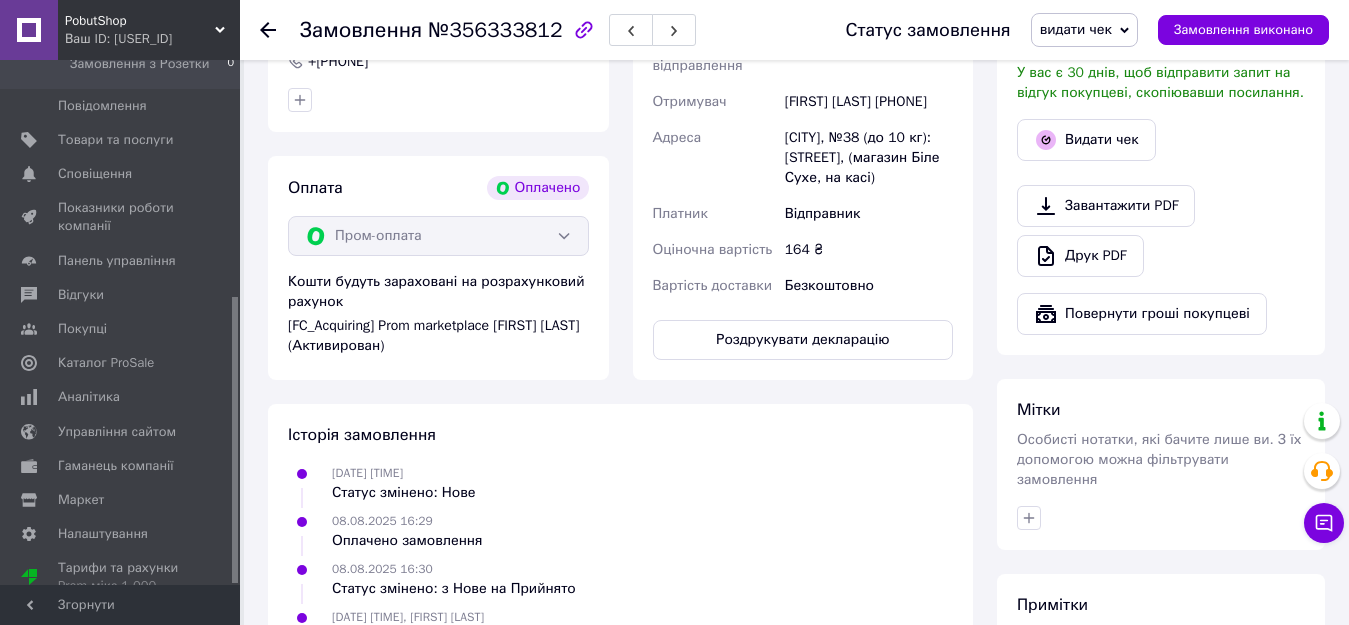 click 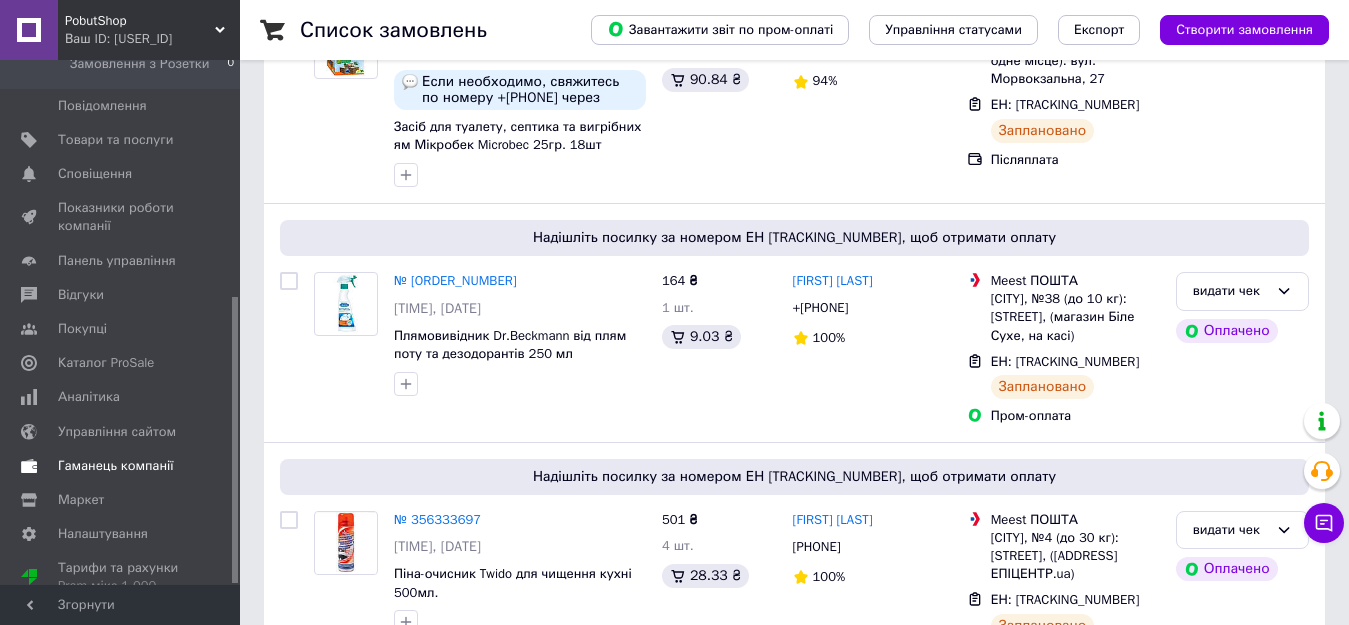 scroll, scrollTop: 400, scrollLeft: 0, axis: vertical 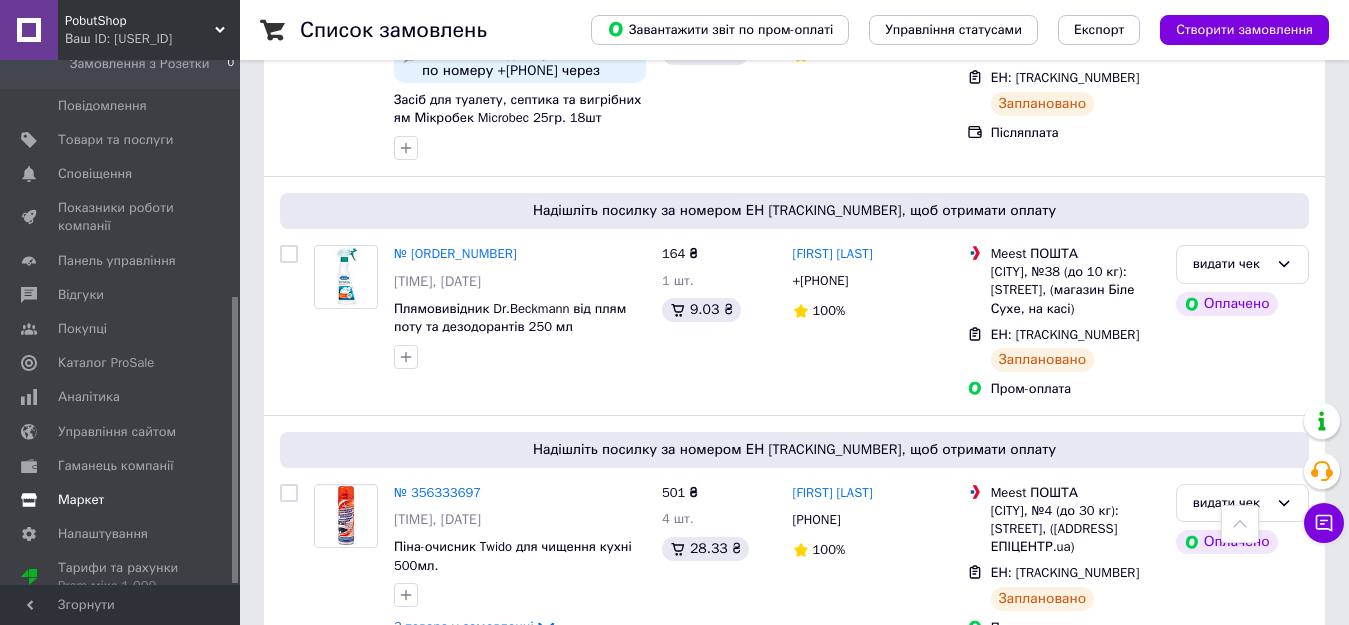 click on "Маркет" at bounding box center [81, 500] 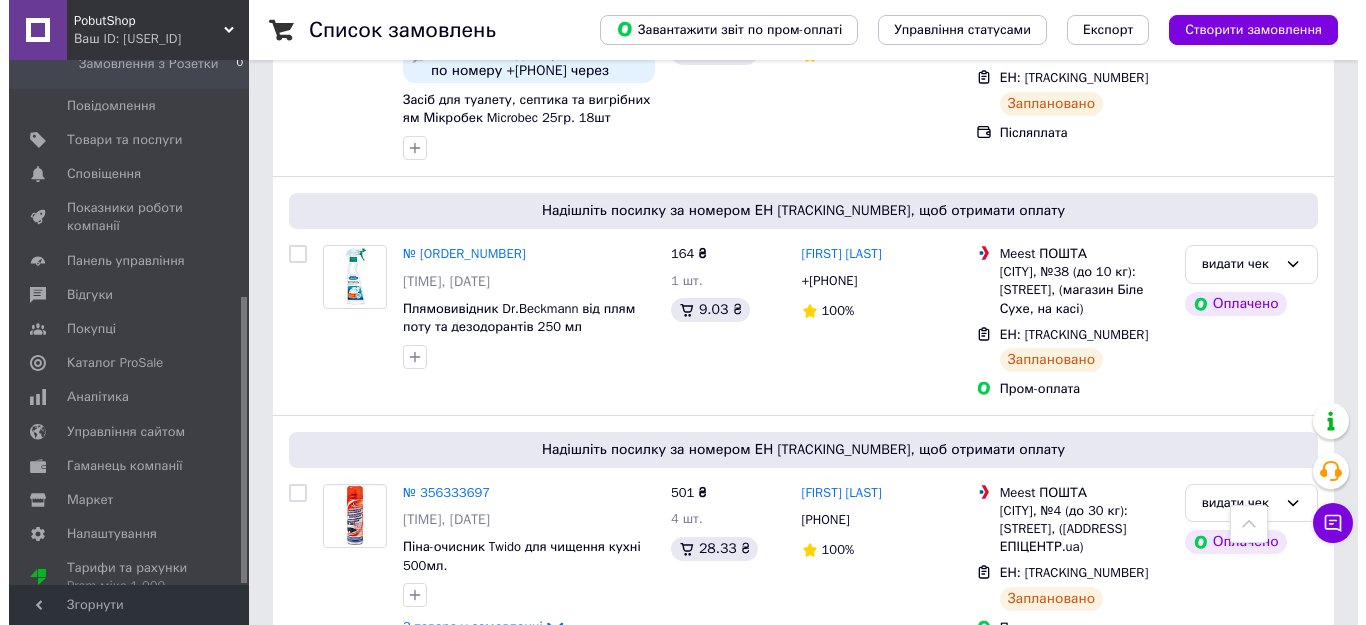 scroll, scrollTop: 0, scrollLeft: 0, axis: both 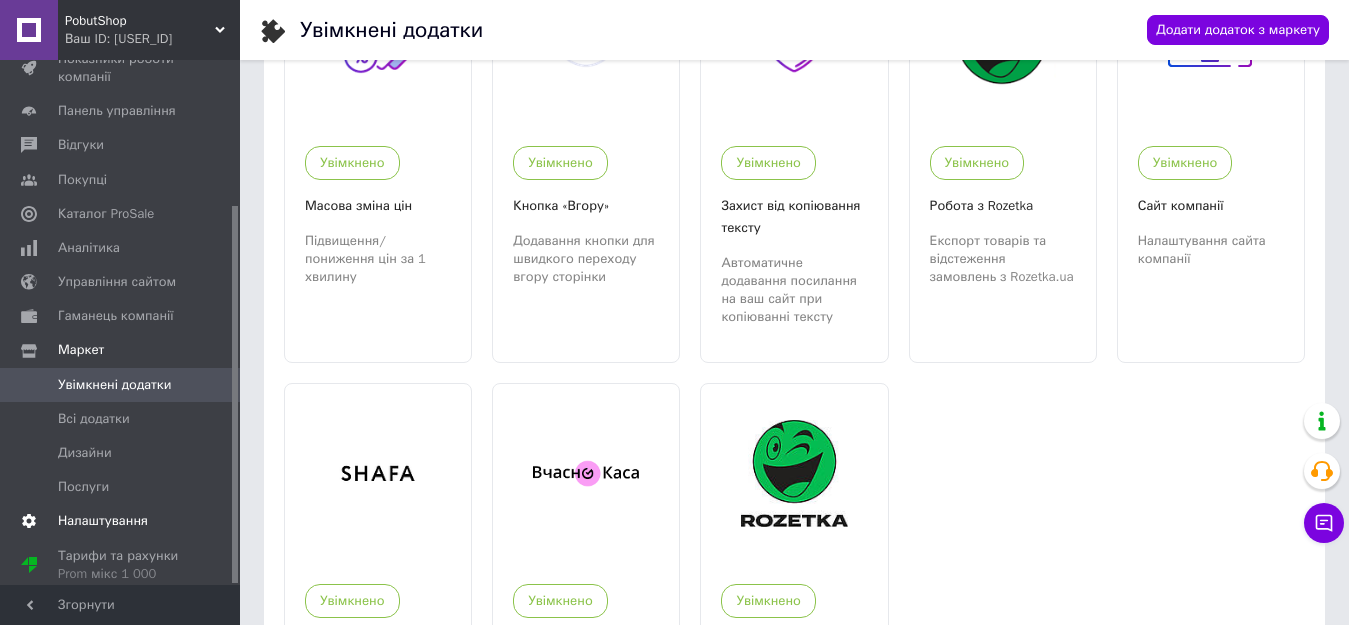 click on "Налаштування" at bounding box center [103, 521] 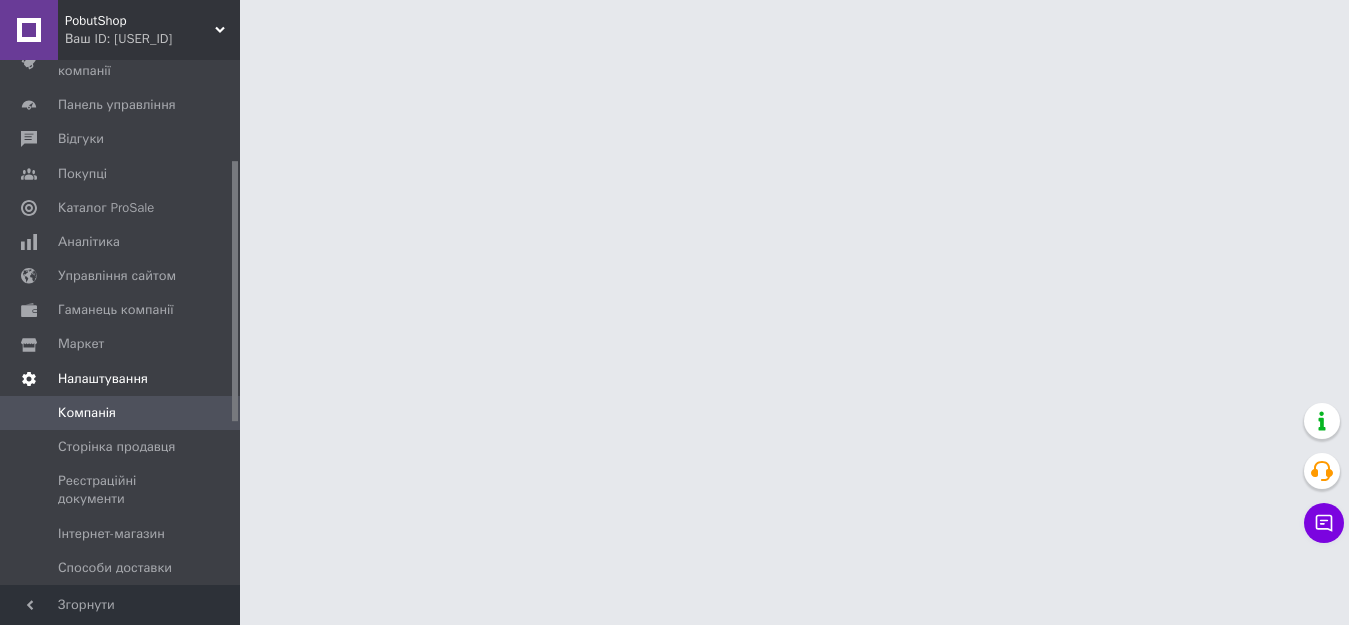 scroll, scrollTop: 0, scrollLeft: 0, axis: both 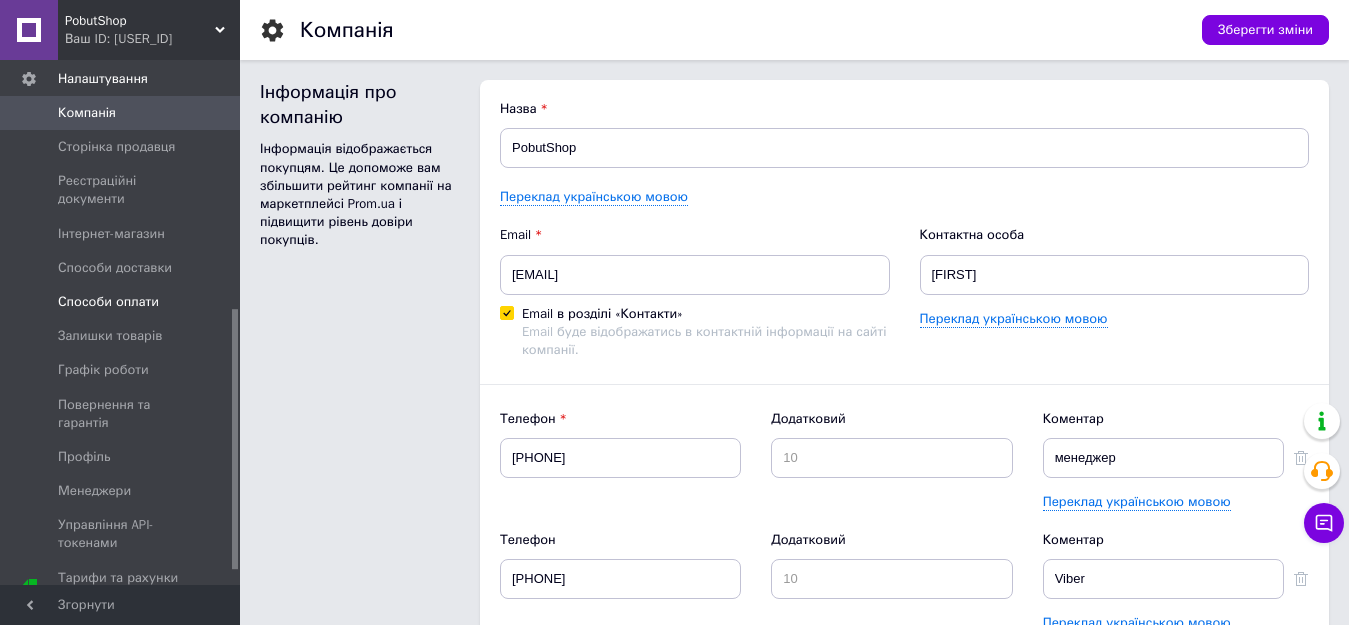 click on "Способи оплати" at bounding box center (108, 302) 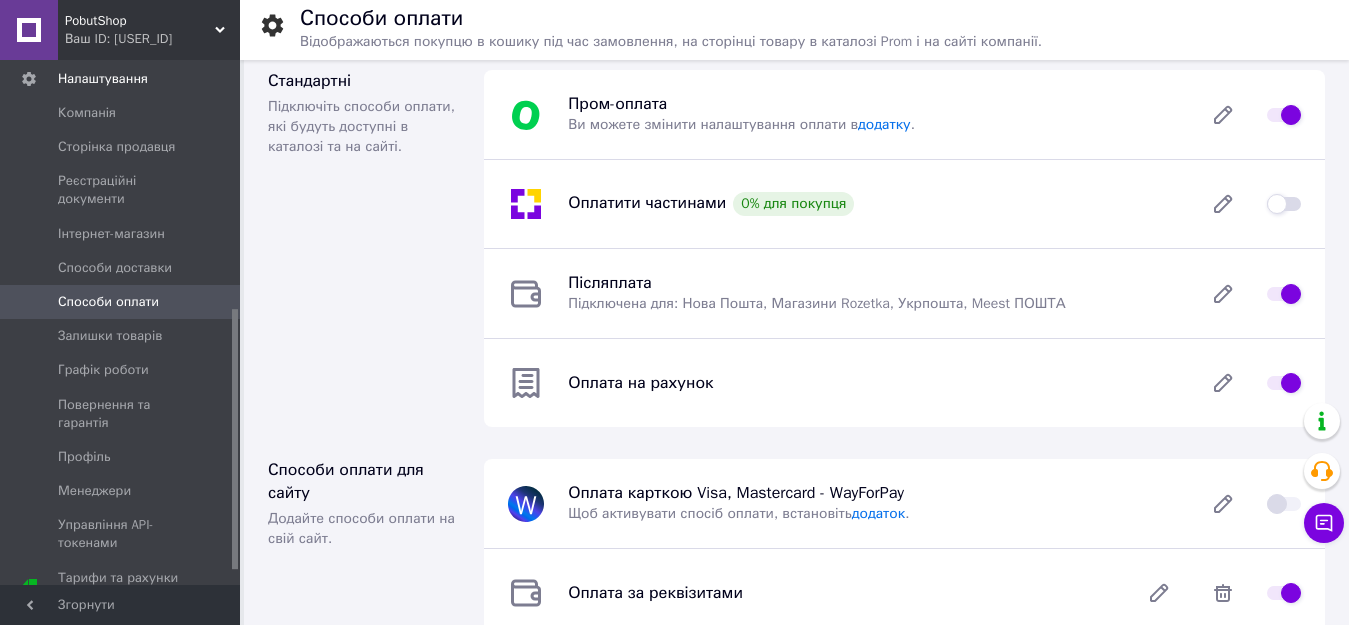 scroll, scrollTop: 0, scrollLeft: 0, axis: both 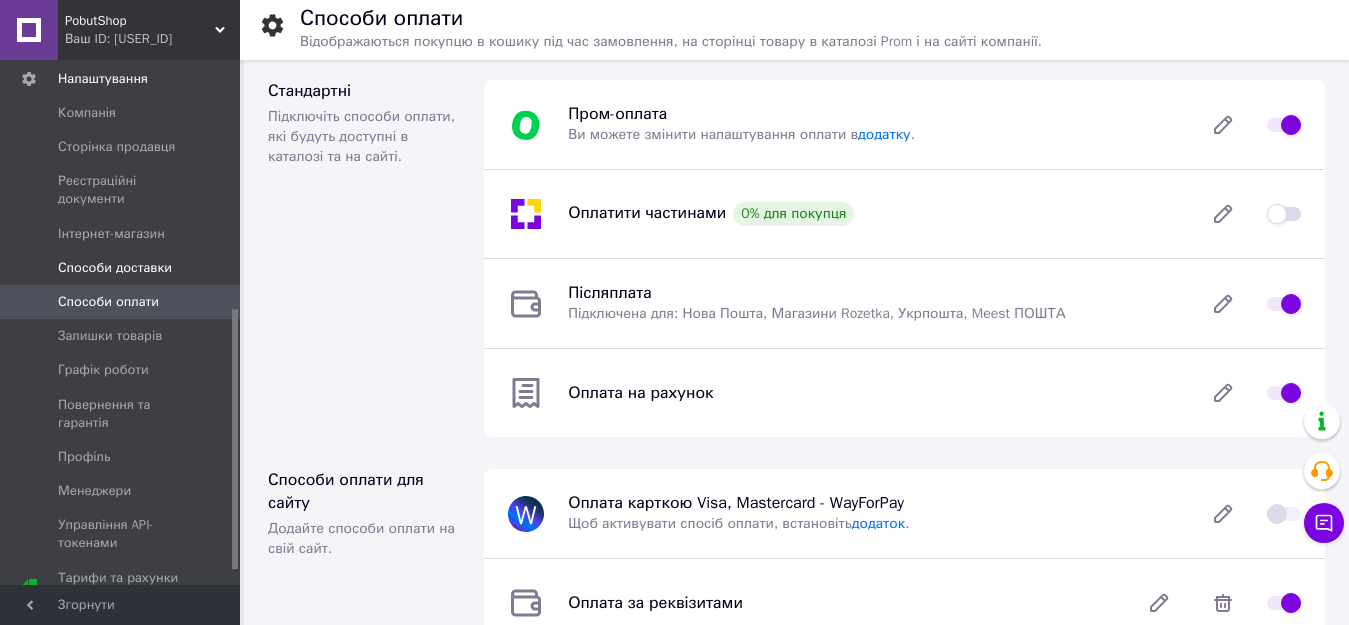 click on "Способи доставки" at bounding box center [115, 268] 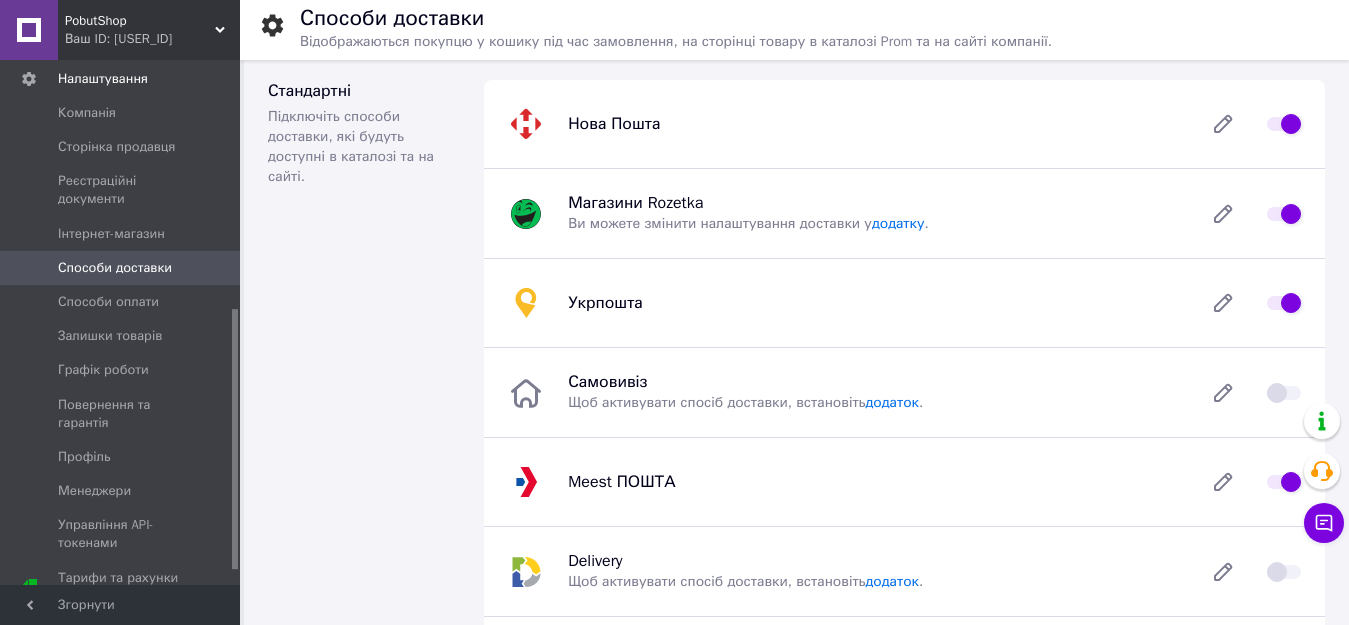scroll, scrollTop: 100, scrollLeft: 0, axis: vertical 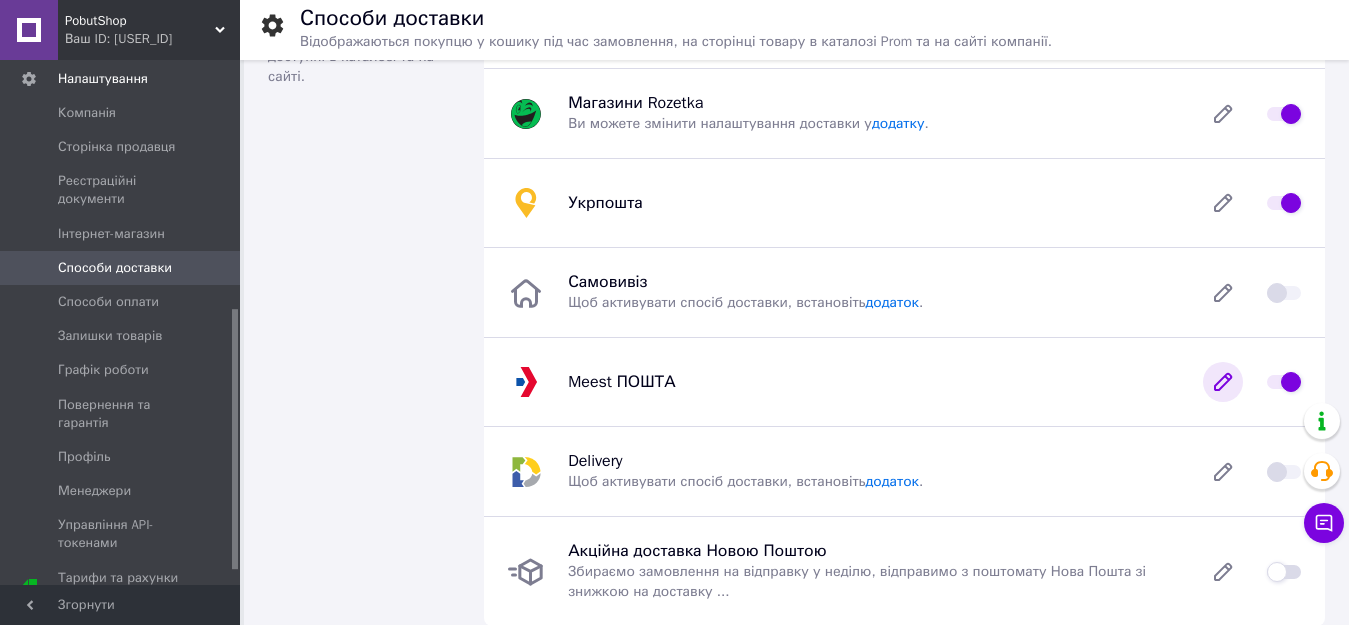 click 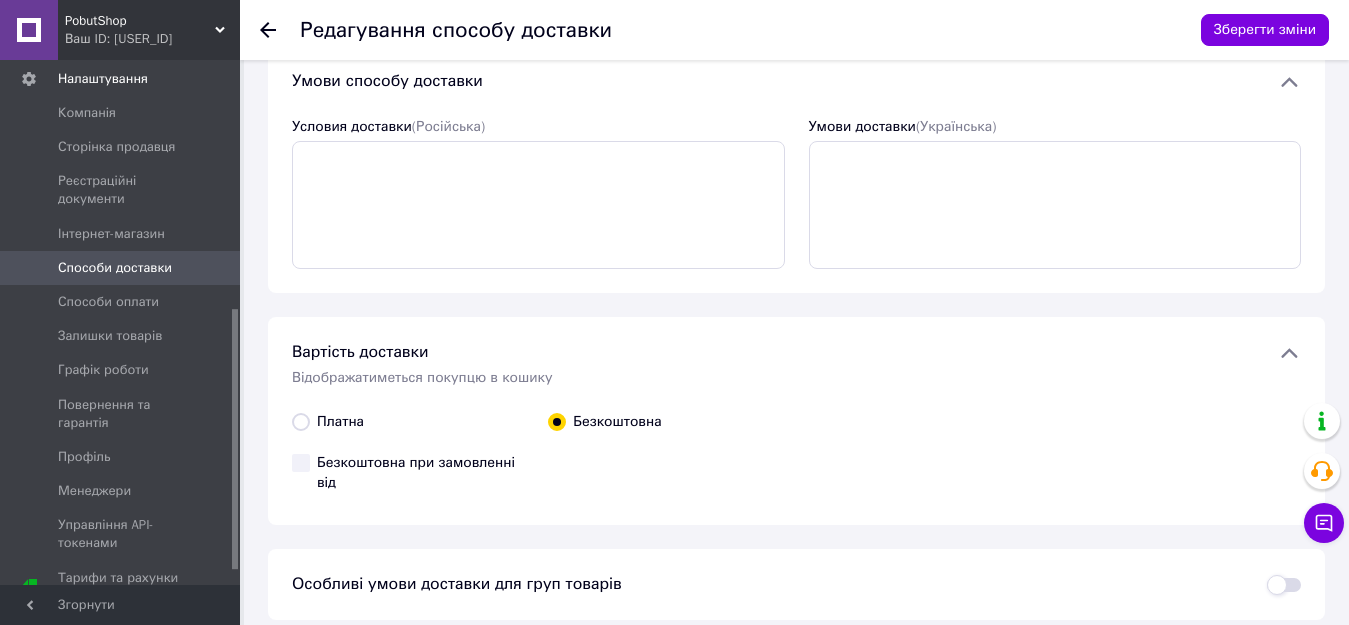 scroll, scrollTop: 1023, scrollLeft: 0, axis: vertical 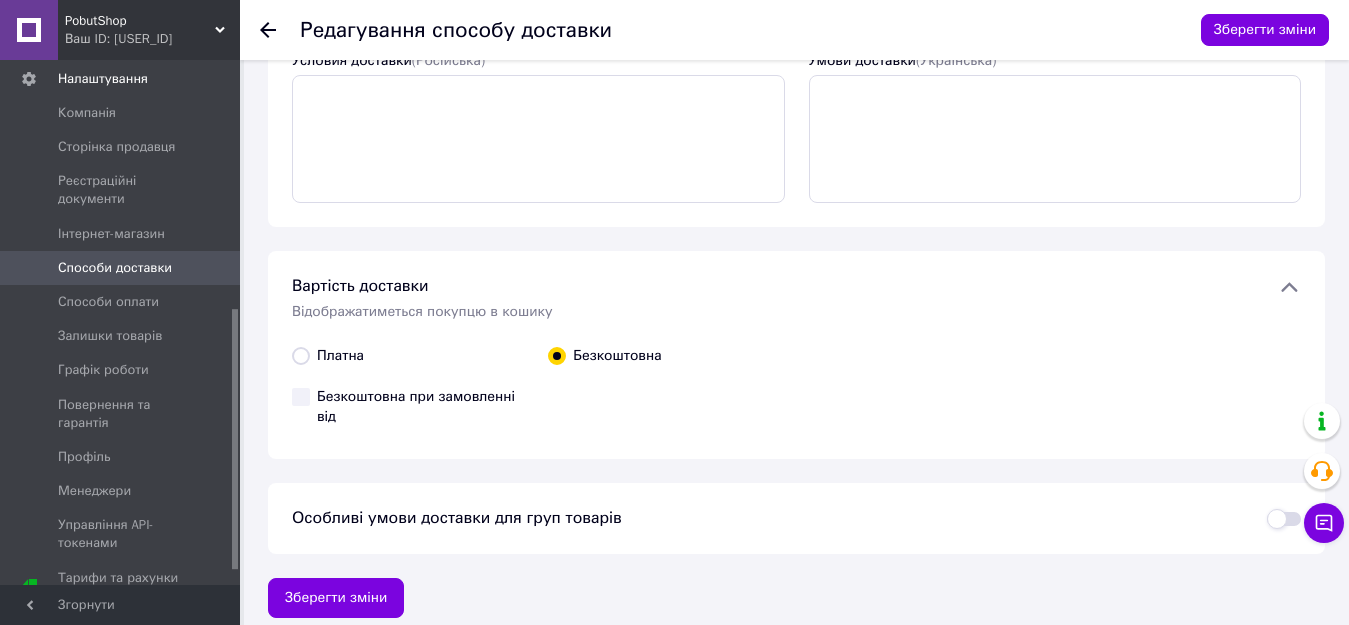click on "Платна" at bounding box center [301, 356] 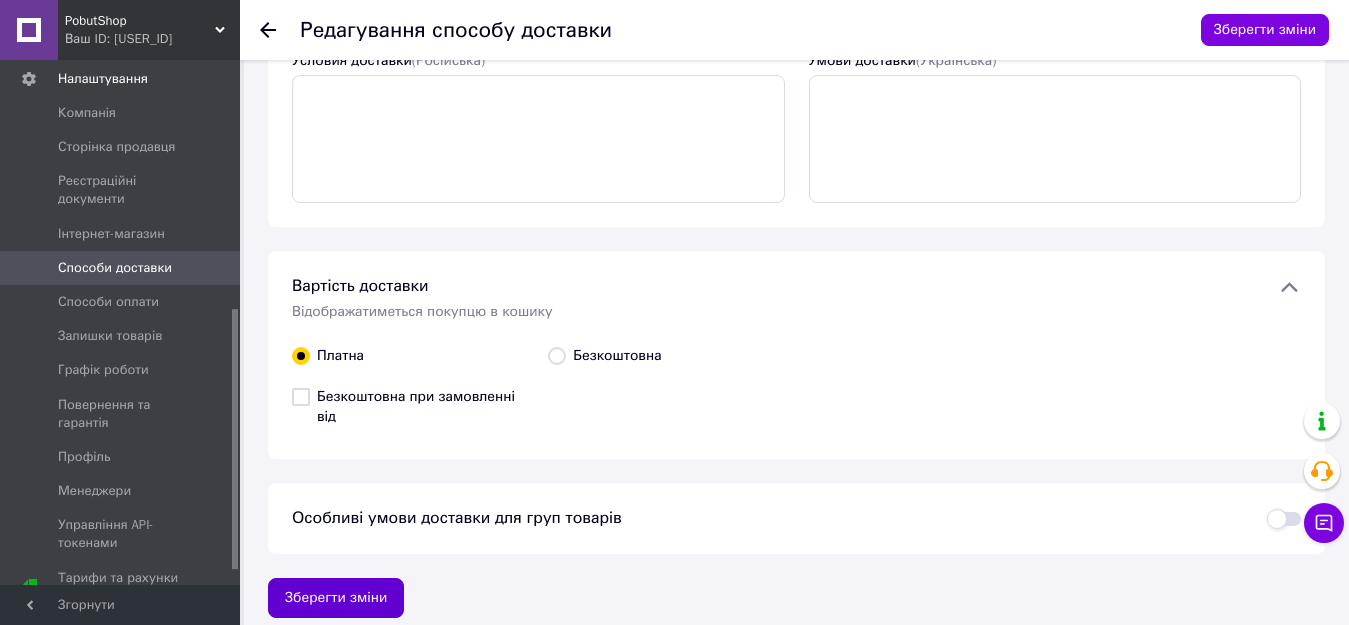 click on "Зберегти зміни" at bounding box center (336, 598) 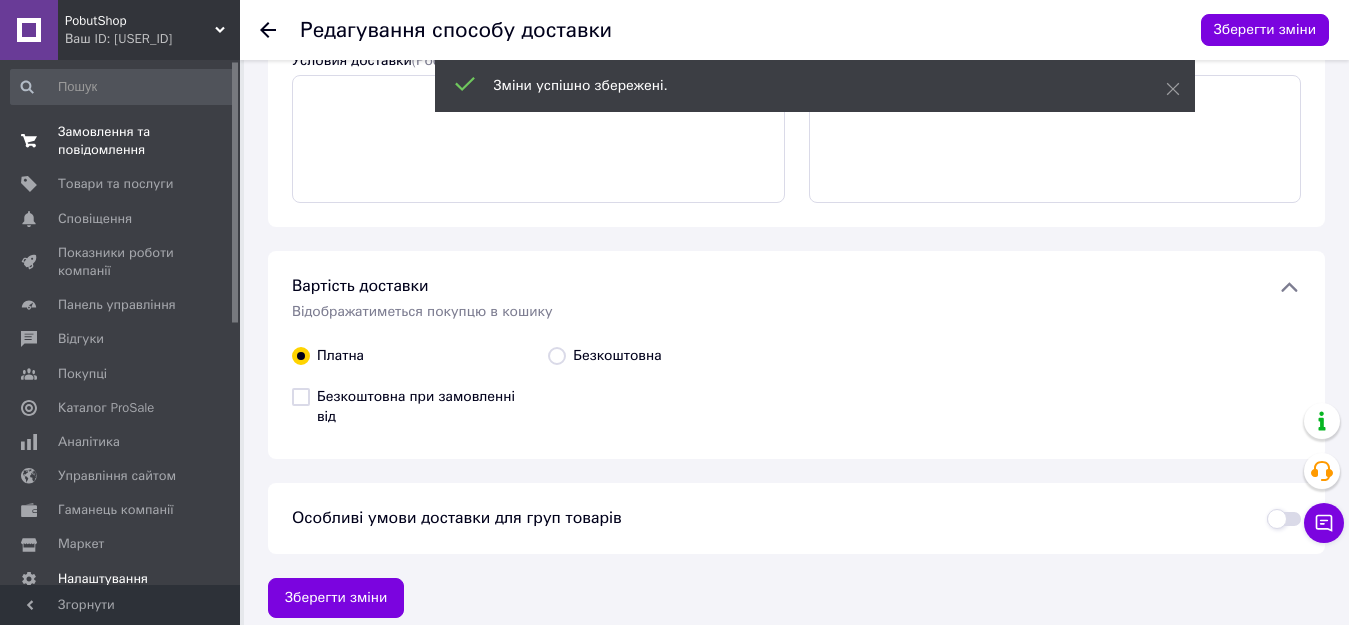 scroll, scrollTop: 0, scrollLeft: 0, axis: both 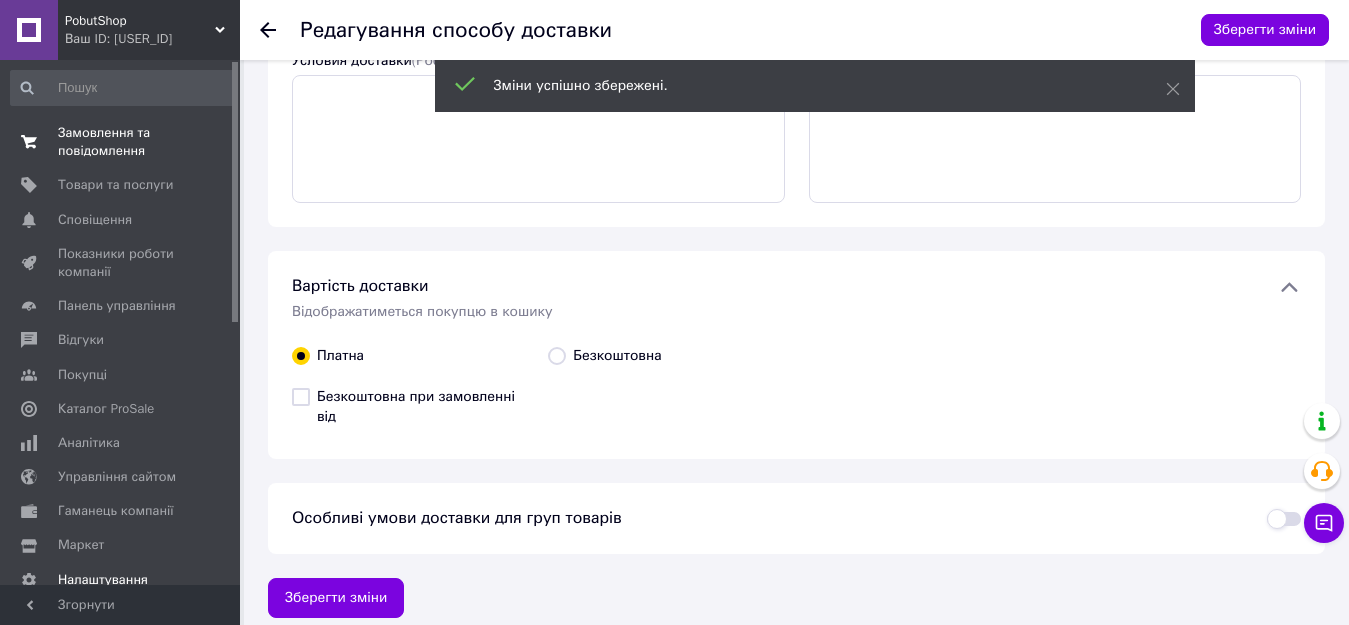 click on "Замовлення та повідомлення" at bounding box center (121, 142) 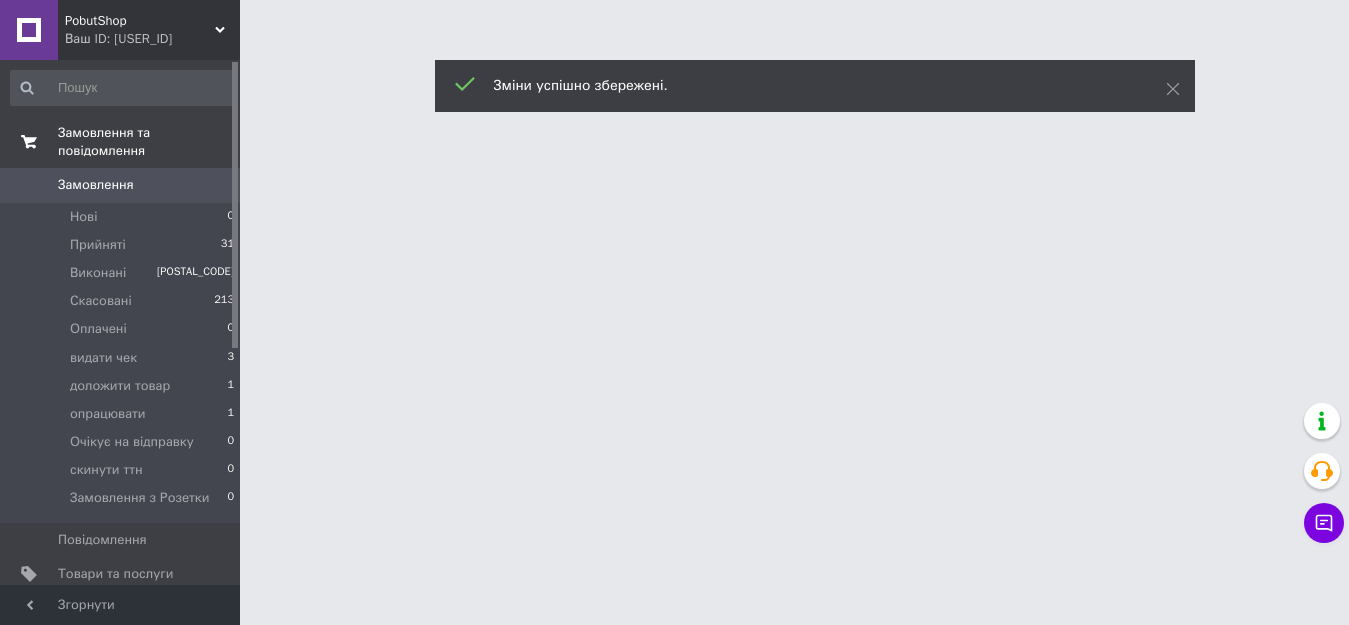 scroll, scrollTop: 0, scrollLeft: 0, axis: both 